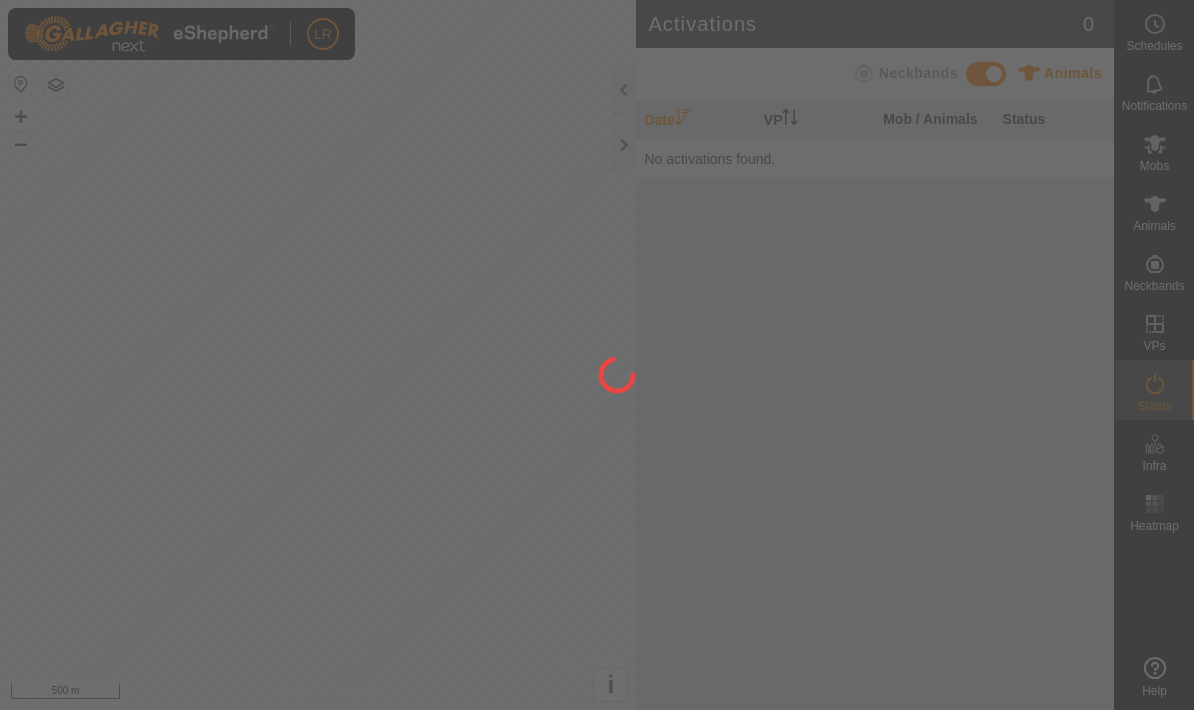 scroll, scrollTop: 0, scrollLeft: 0, axis: both 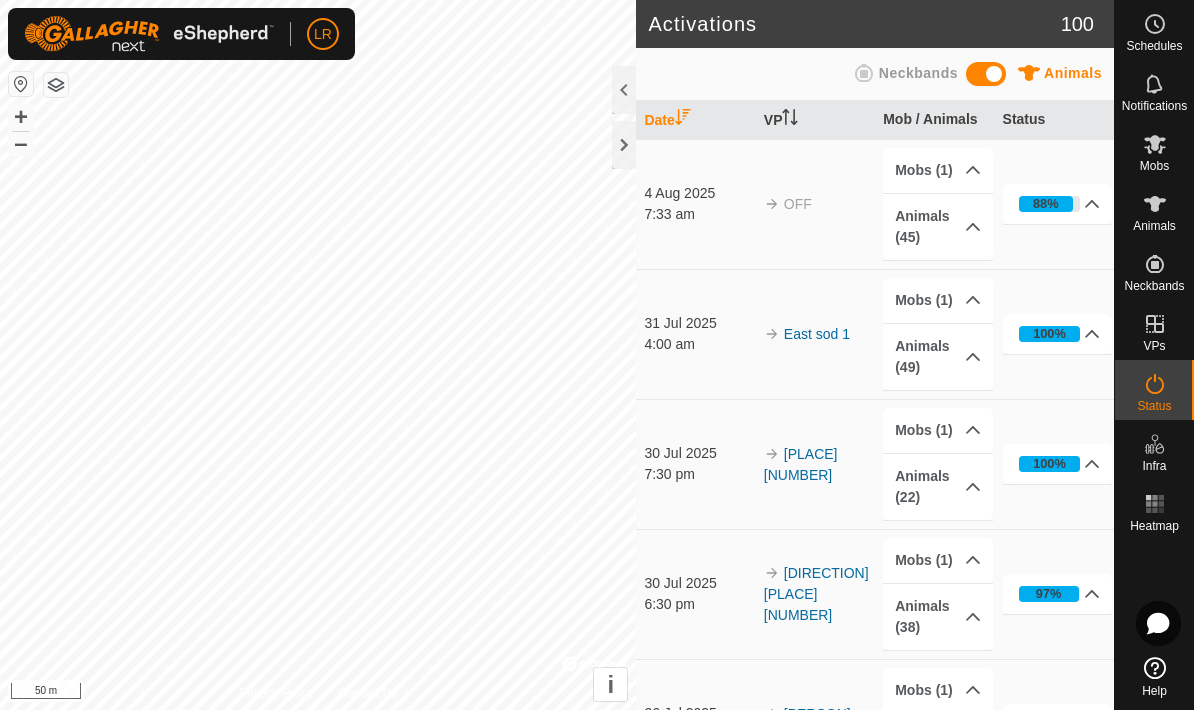 click at bounding box center (1155, 204) 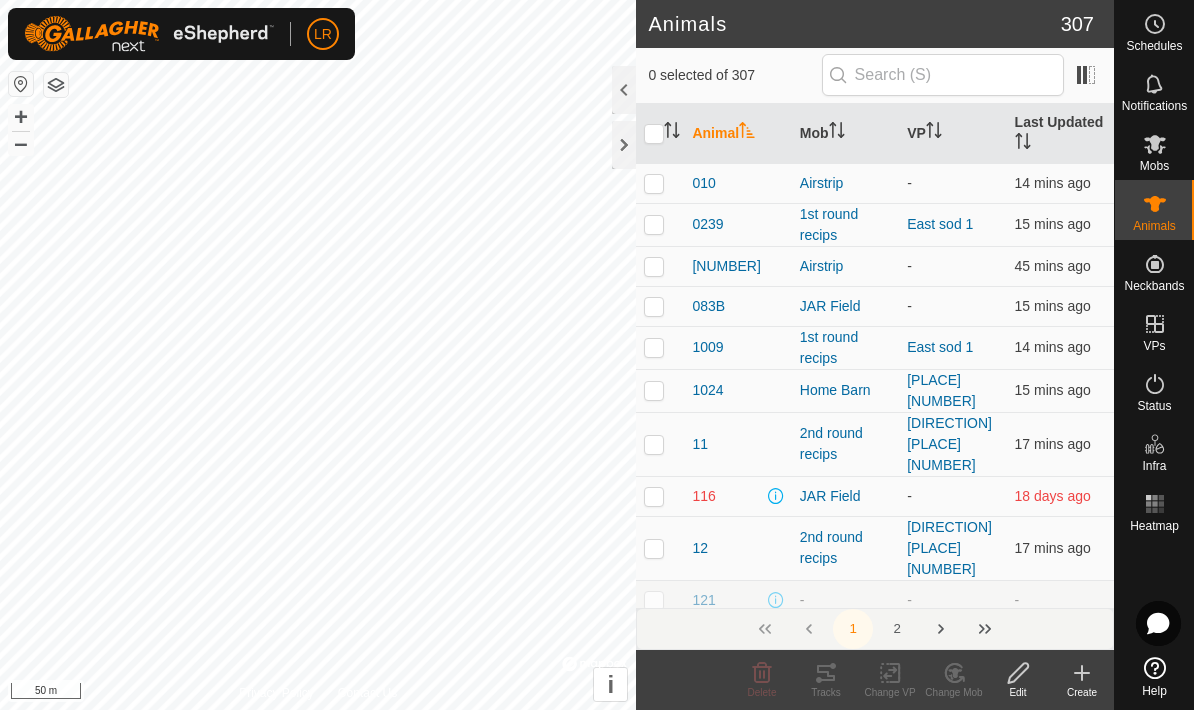 click at bounding box center (1155, 144) 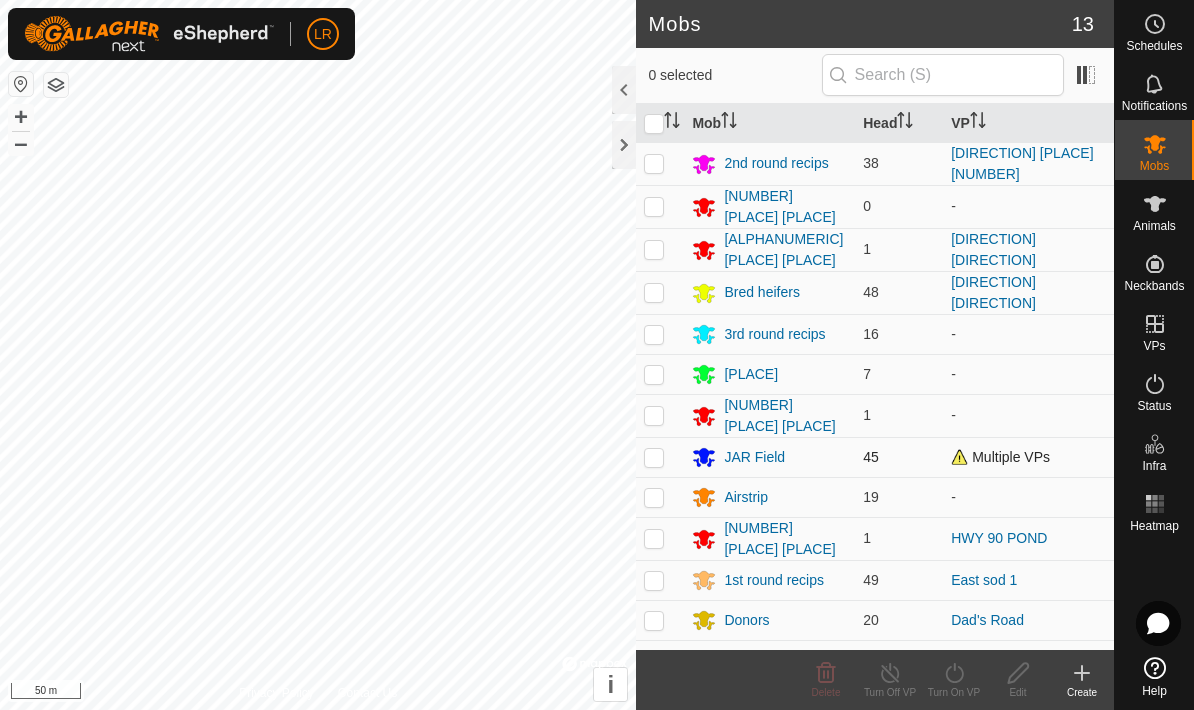 click at bounding box center [654, 457] 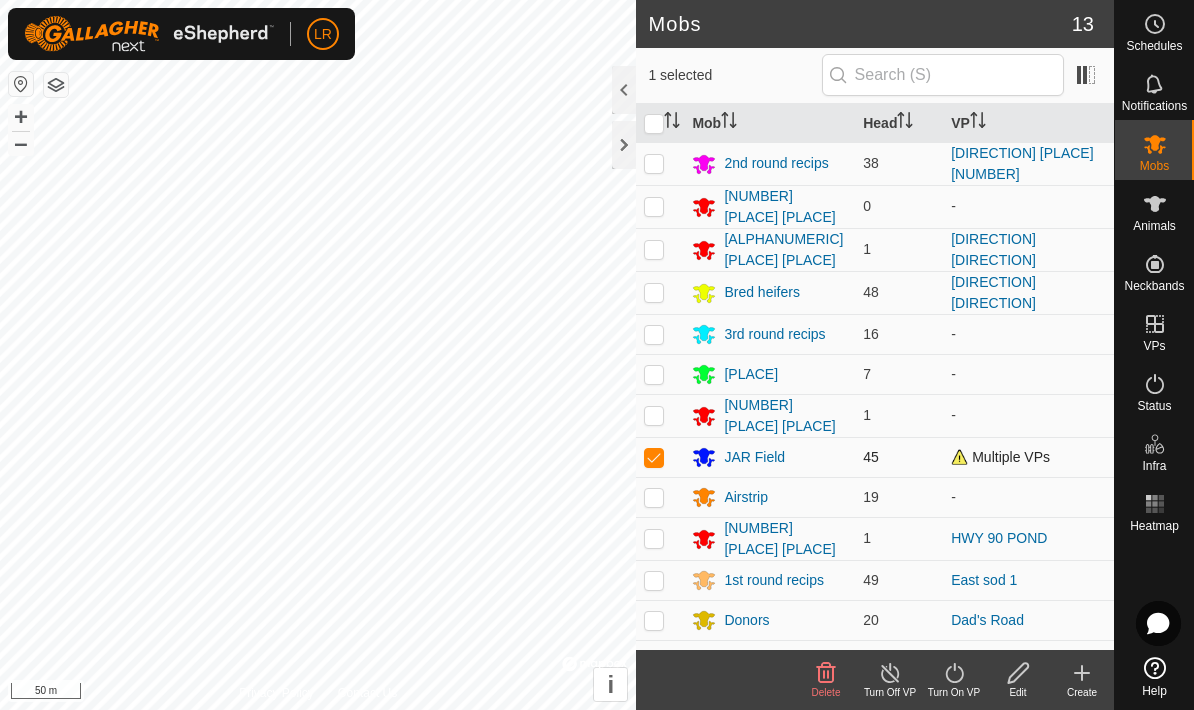 checkbox on "true" 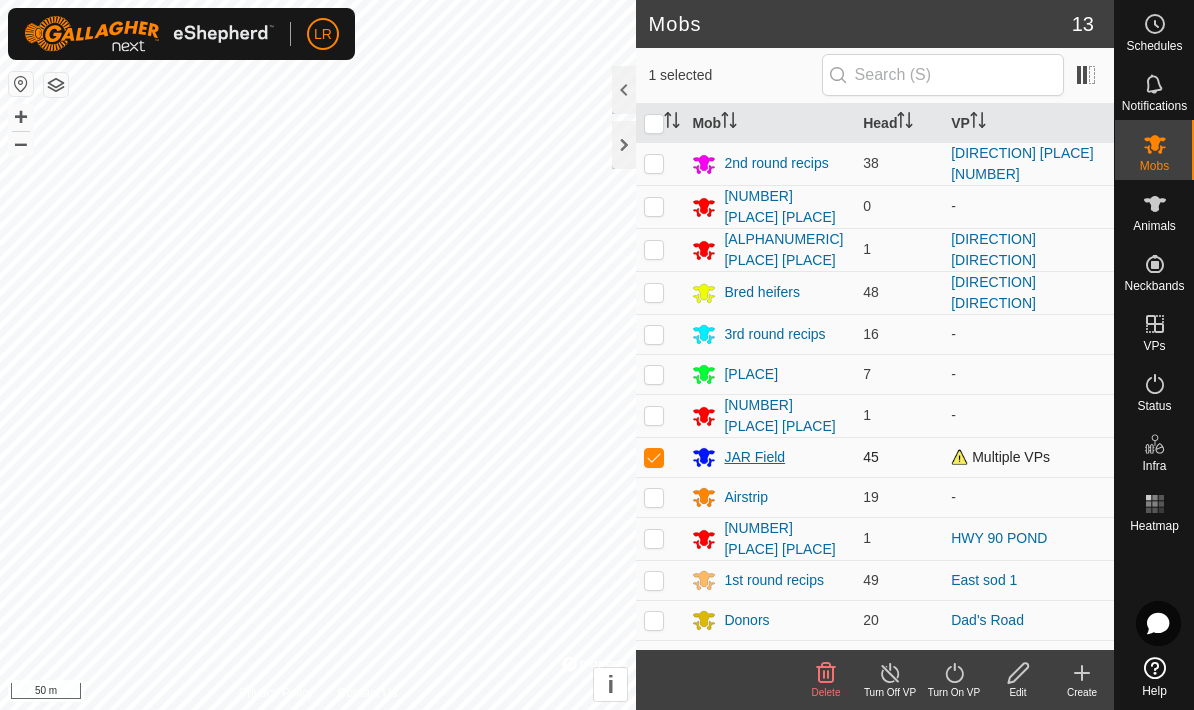 click on "JAR Field" at bounding box center (754, 457) 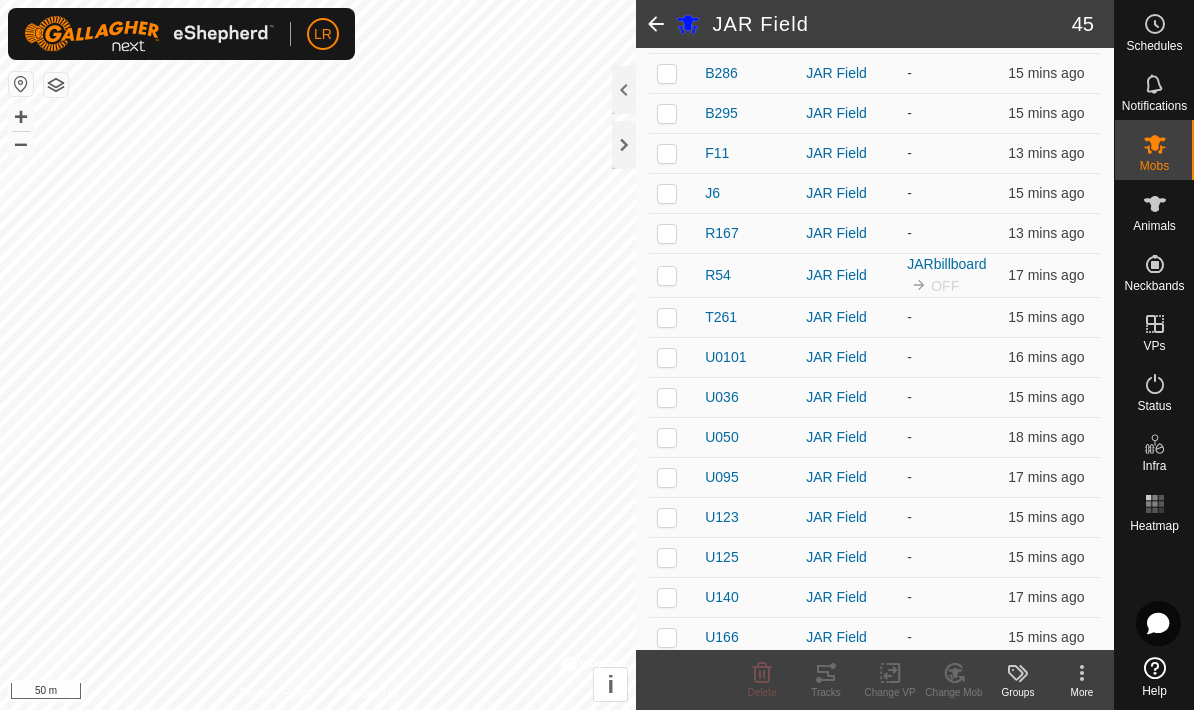 scroll, scrollTop: 1274, scrollLeft: 0, axis: vertical 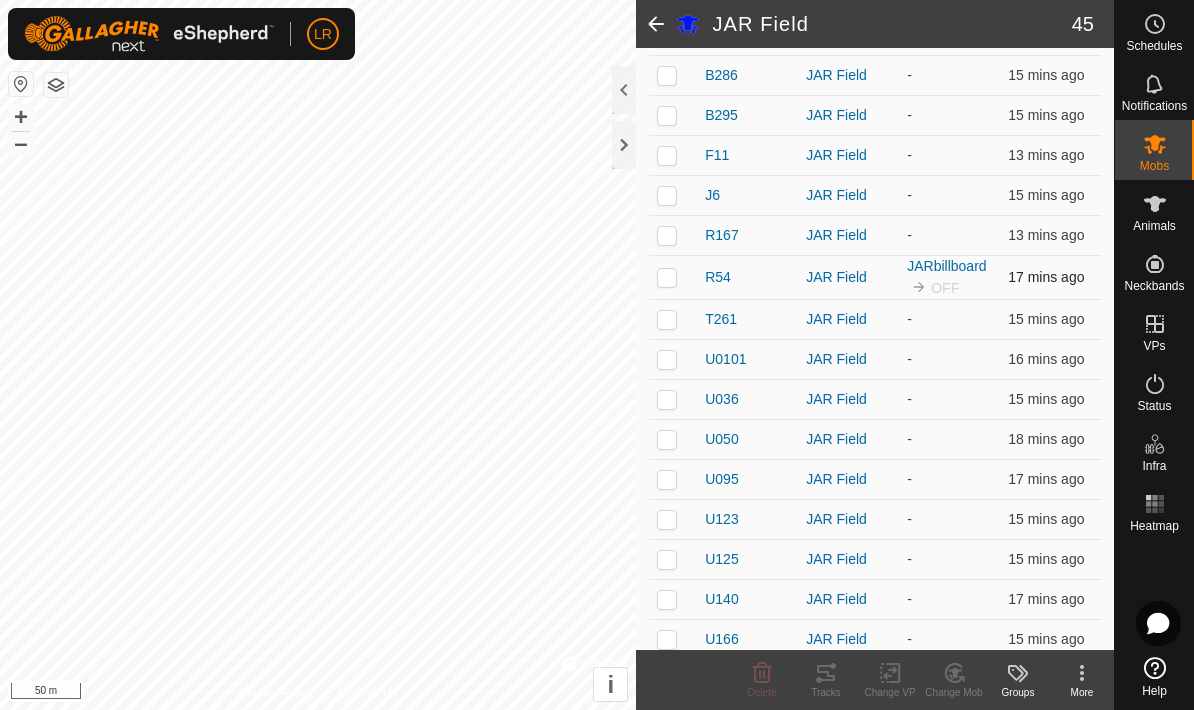 click at bounding box center [673, 277] 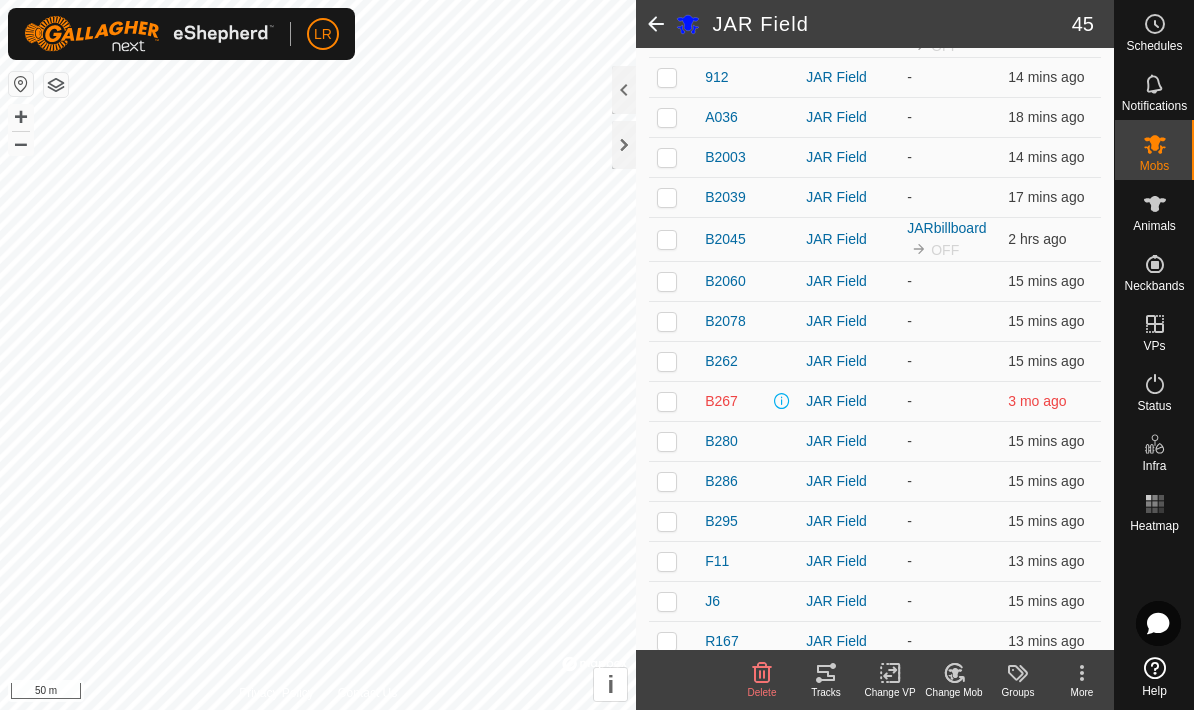 scroll, scrollTop: 866, scrollLeft: 0, axis: vertical 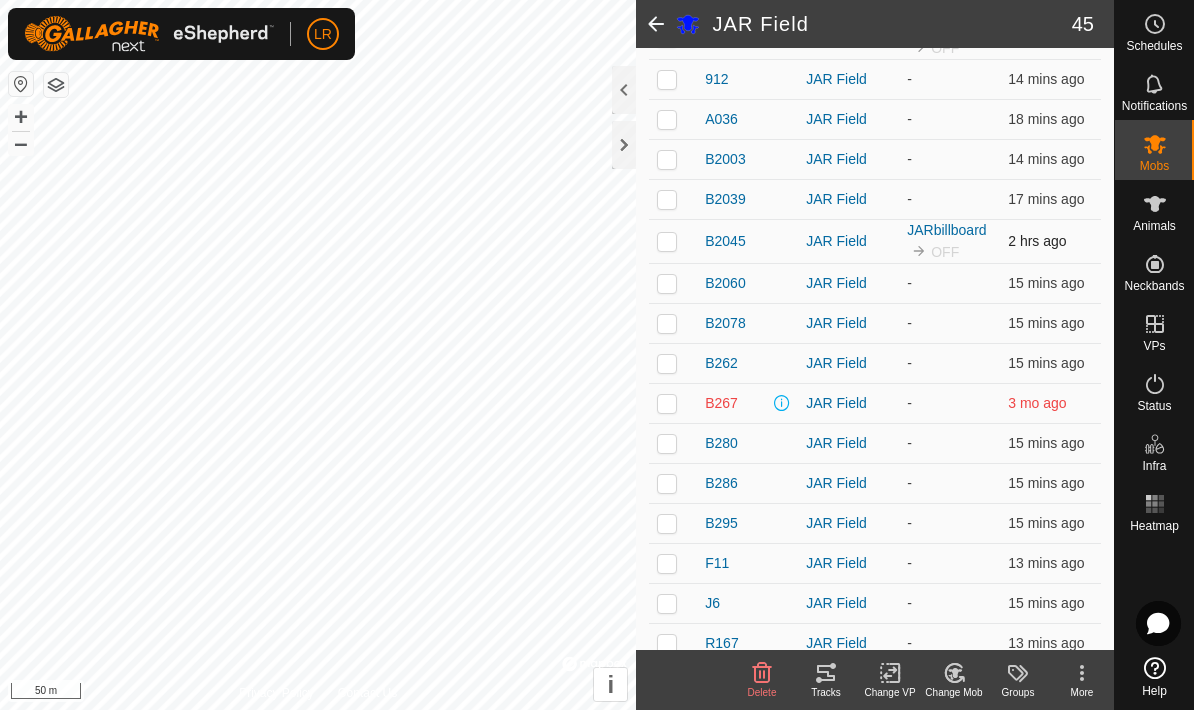 click at bounding box center (667, 241) 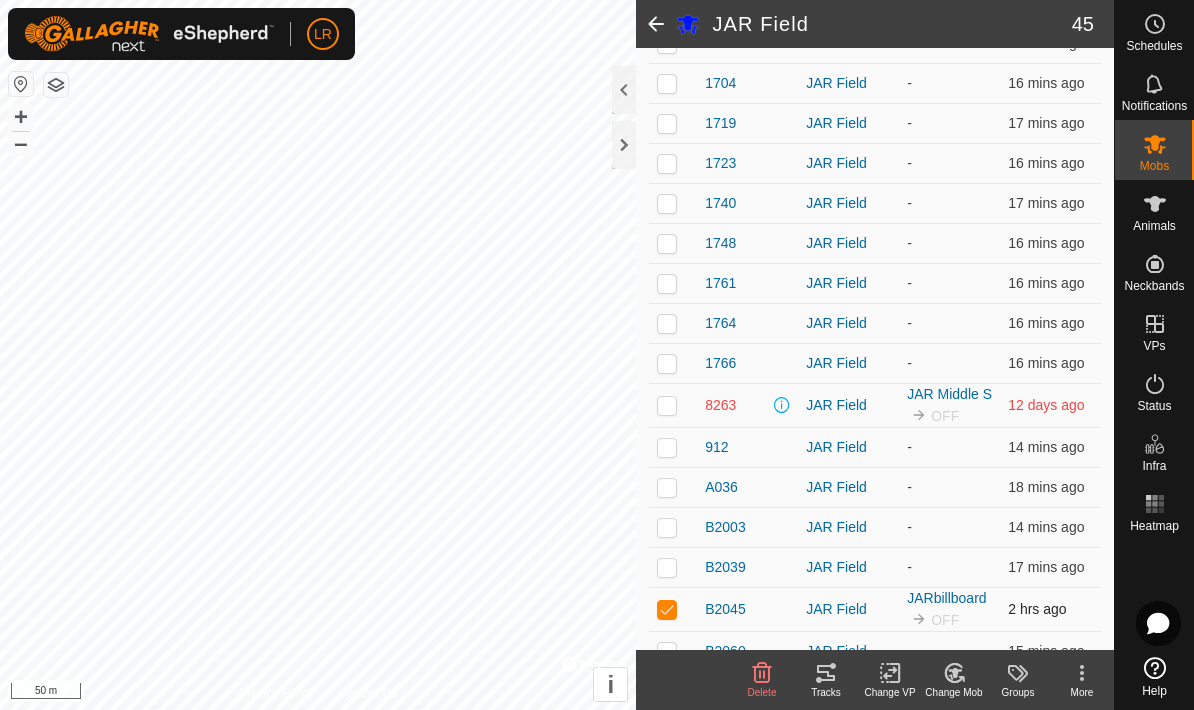 scroll, scrollTop: 492, scrollLeft: 0, axis: vertical 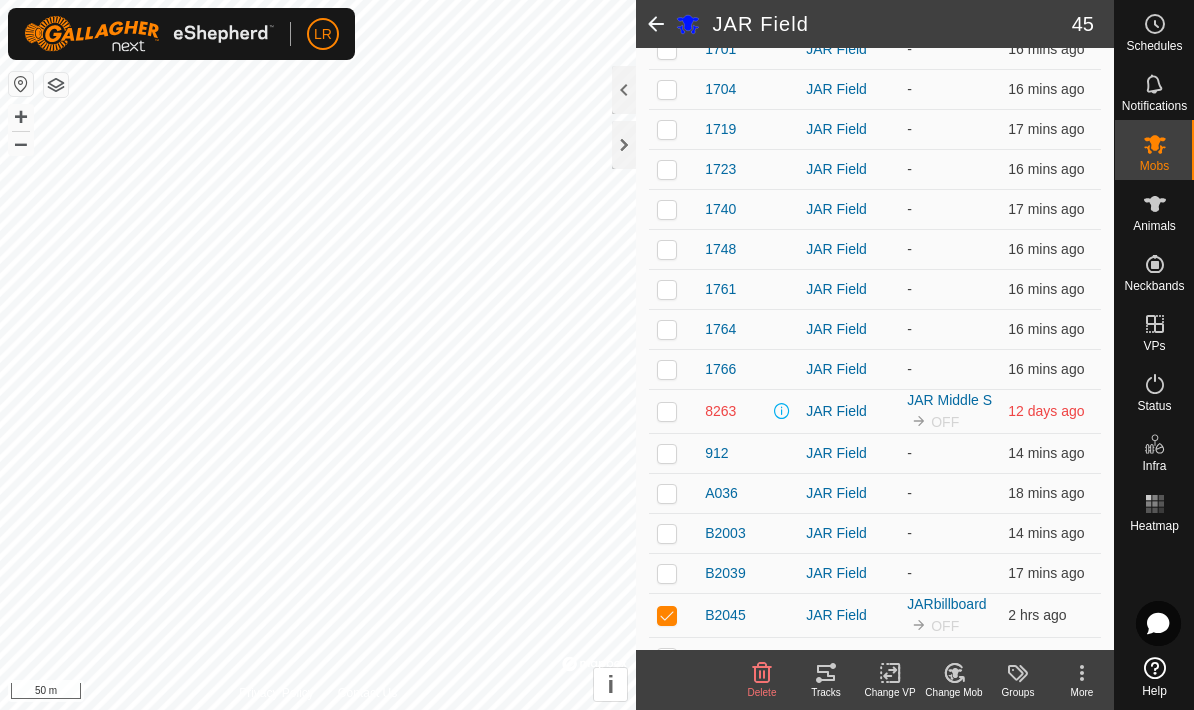 click at bounding box center (667, 411) 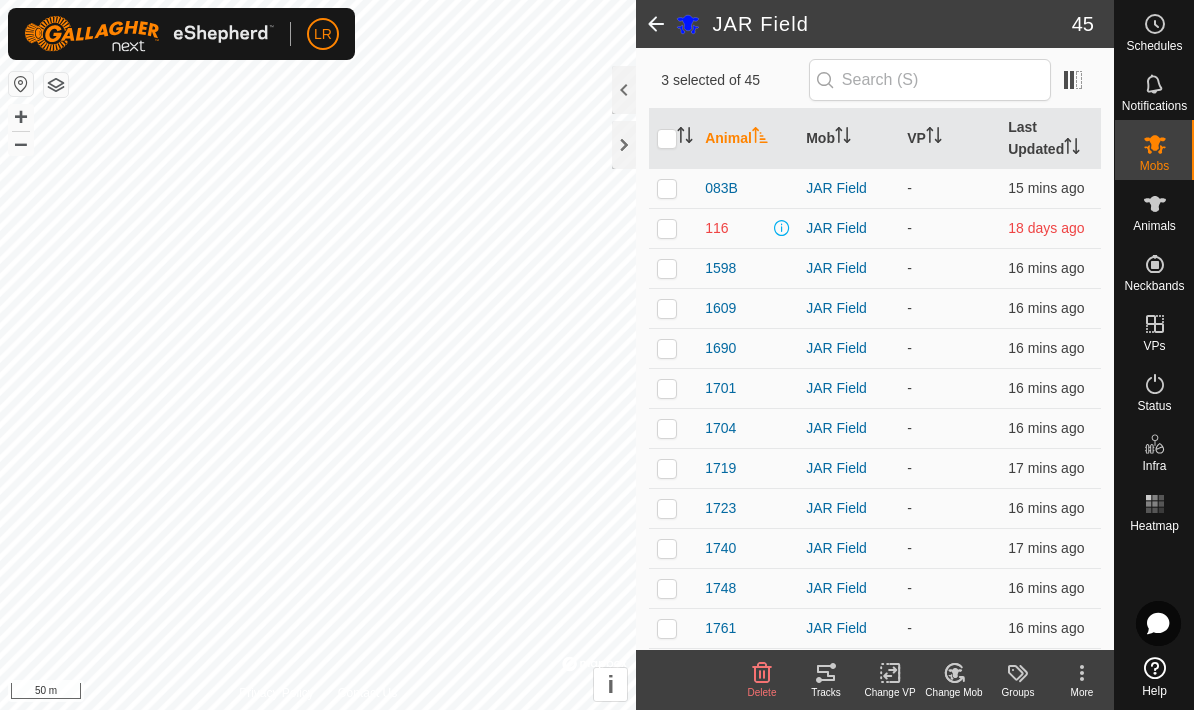 scroll, scrollTop: 151, scrollLeft: 0, axis: vertical 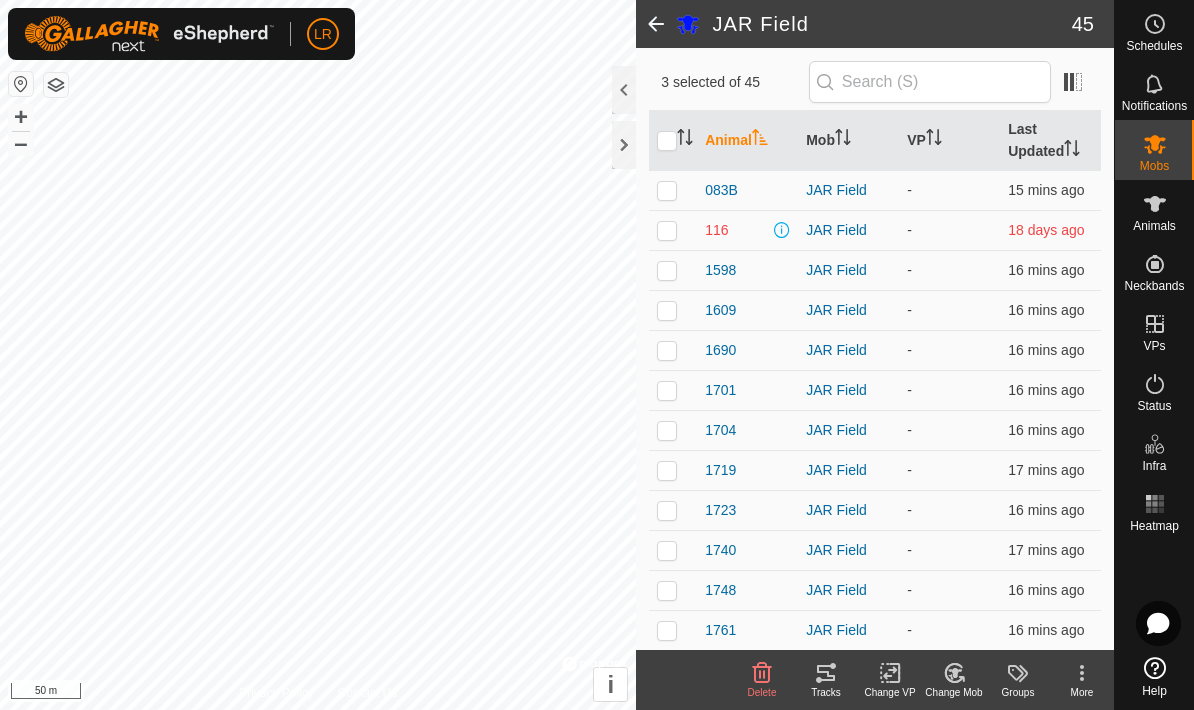 click 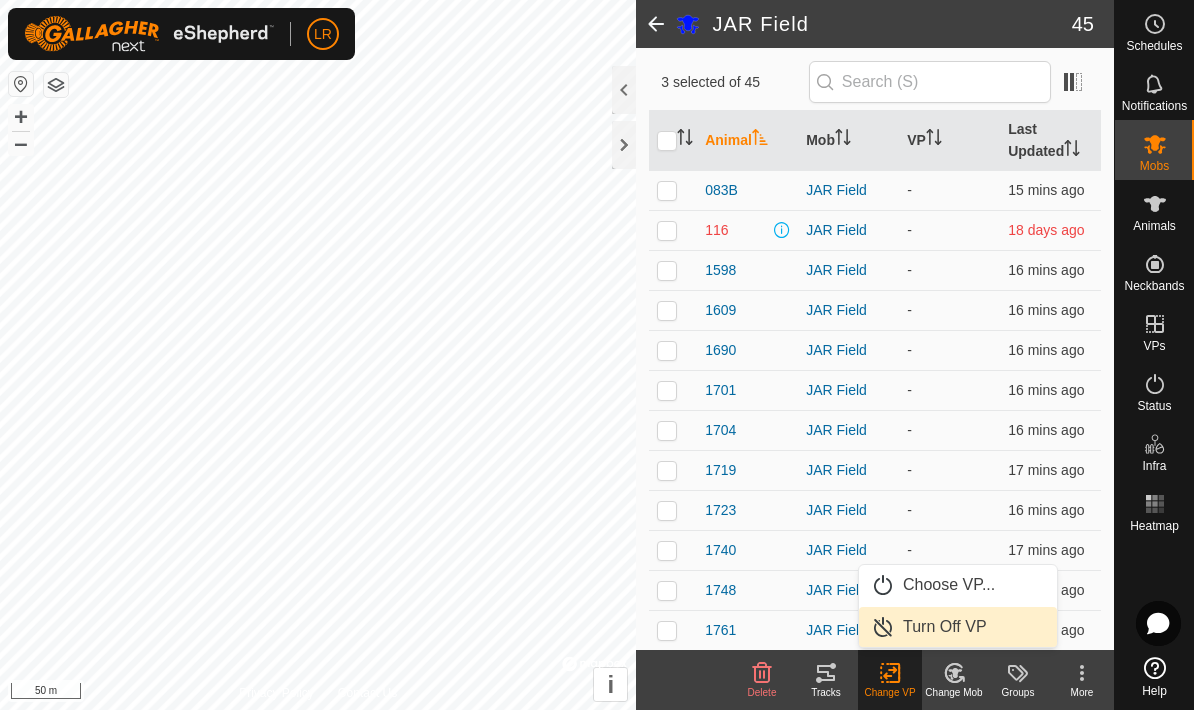 click on "Turn Off VP" at bounding box center [945, 627] 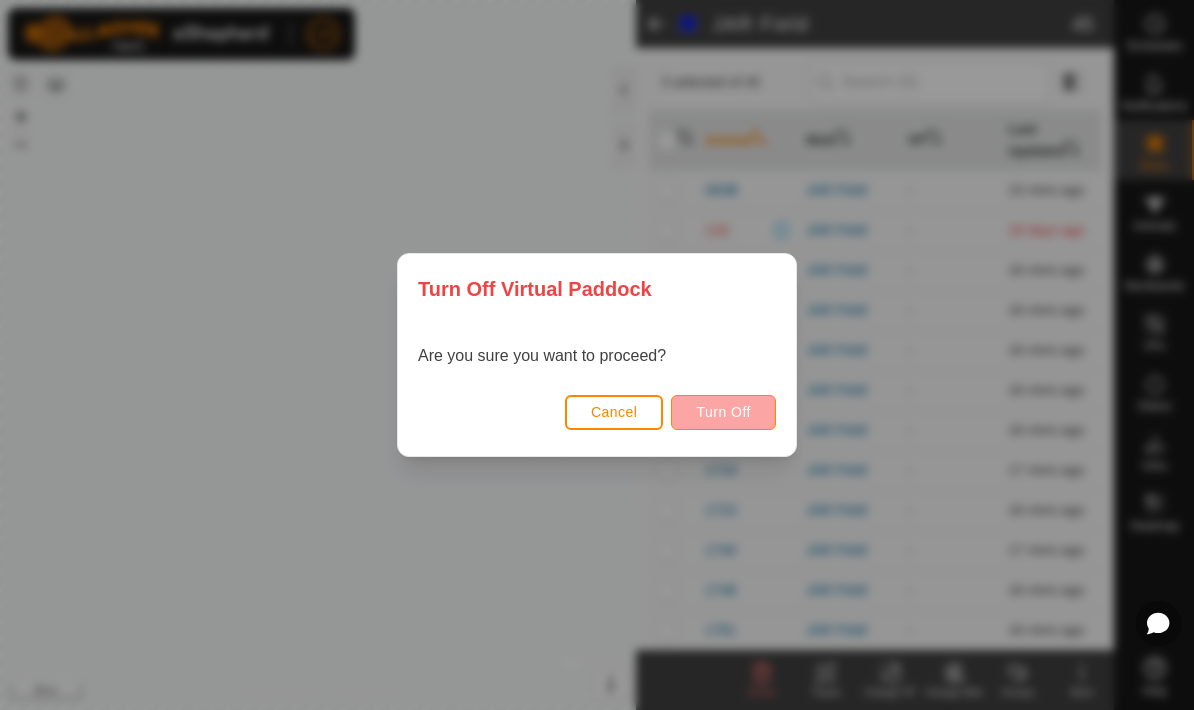 click on "Turn Off" at bounding box center [723, 412] 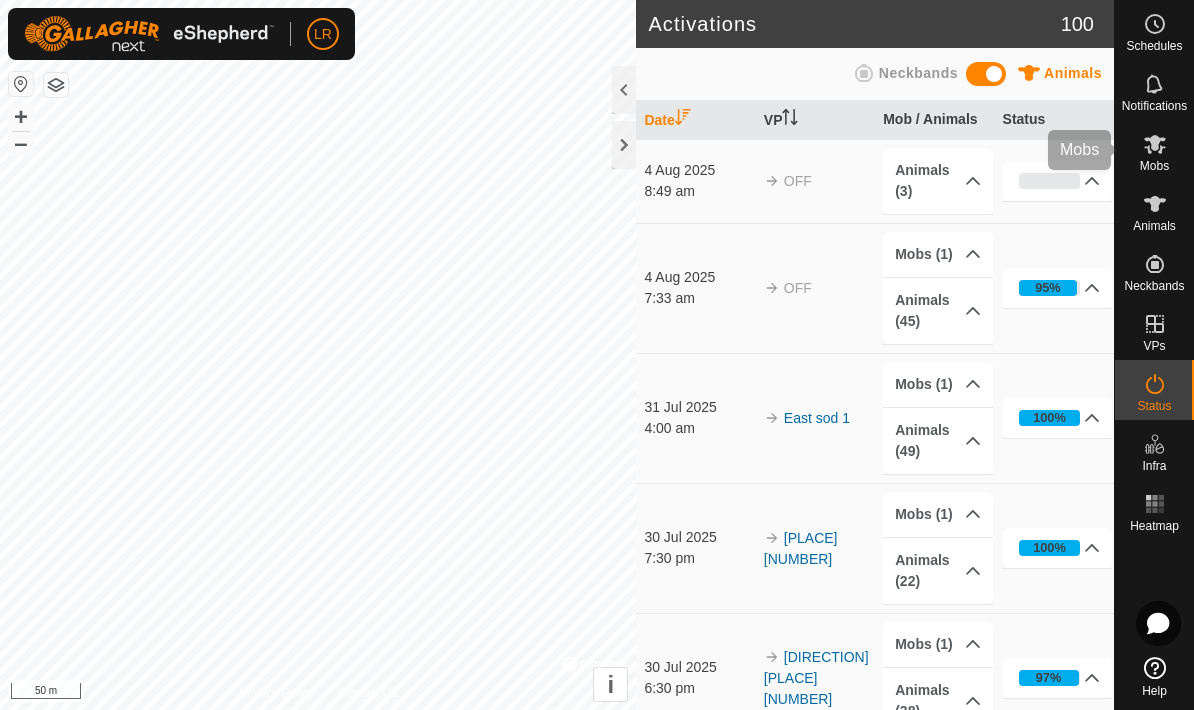 click on "Mobs" at bounding box center (1154, 166) 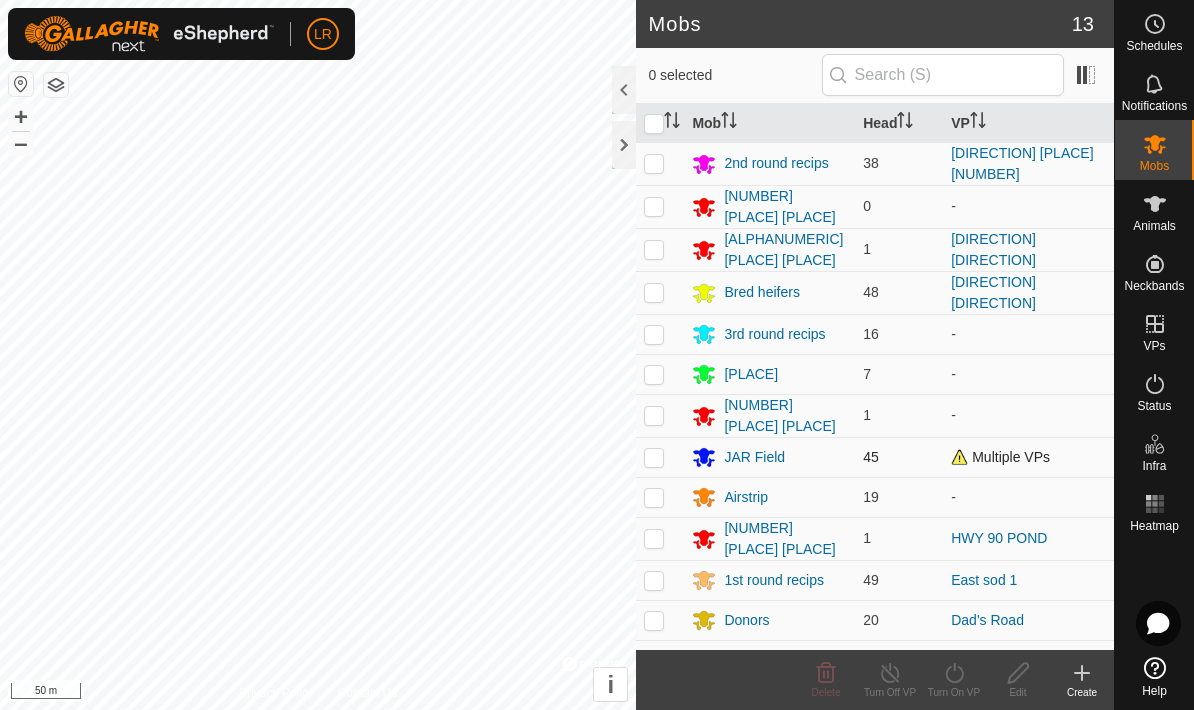 click at bounding box center [654, 457] 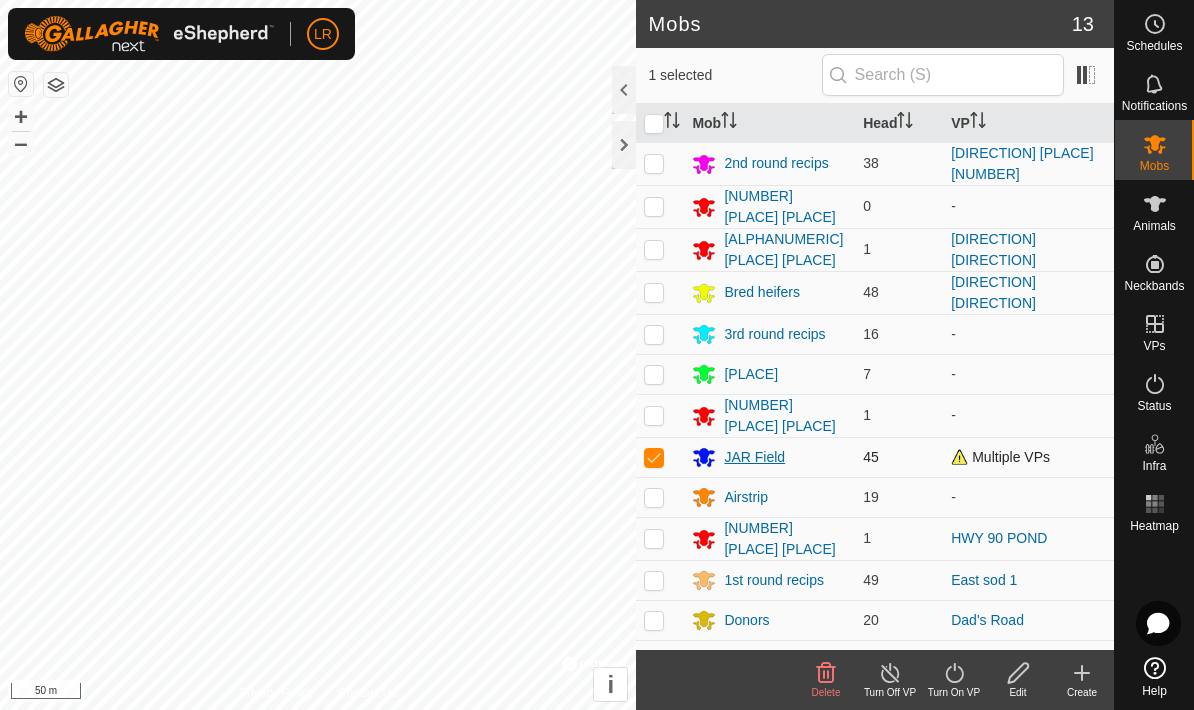 click on "JAR Field" at bounding box center [754, 457] 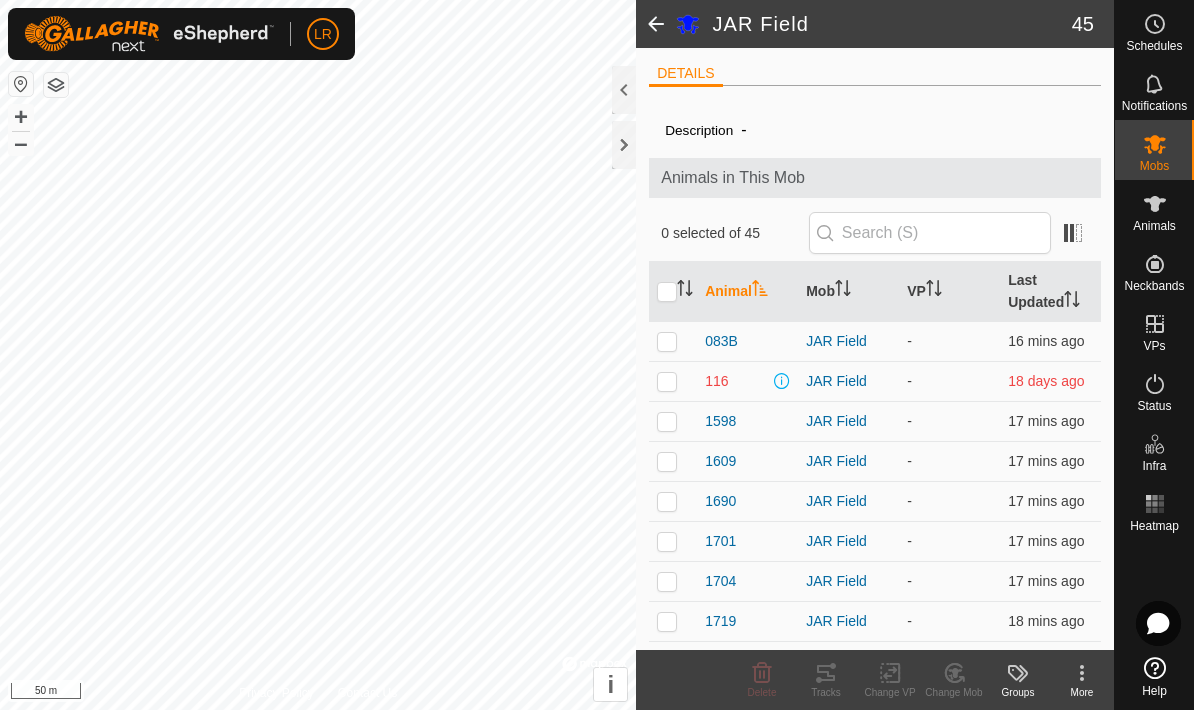 click 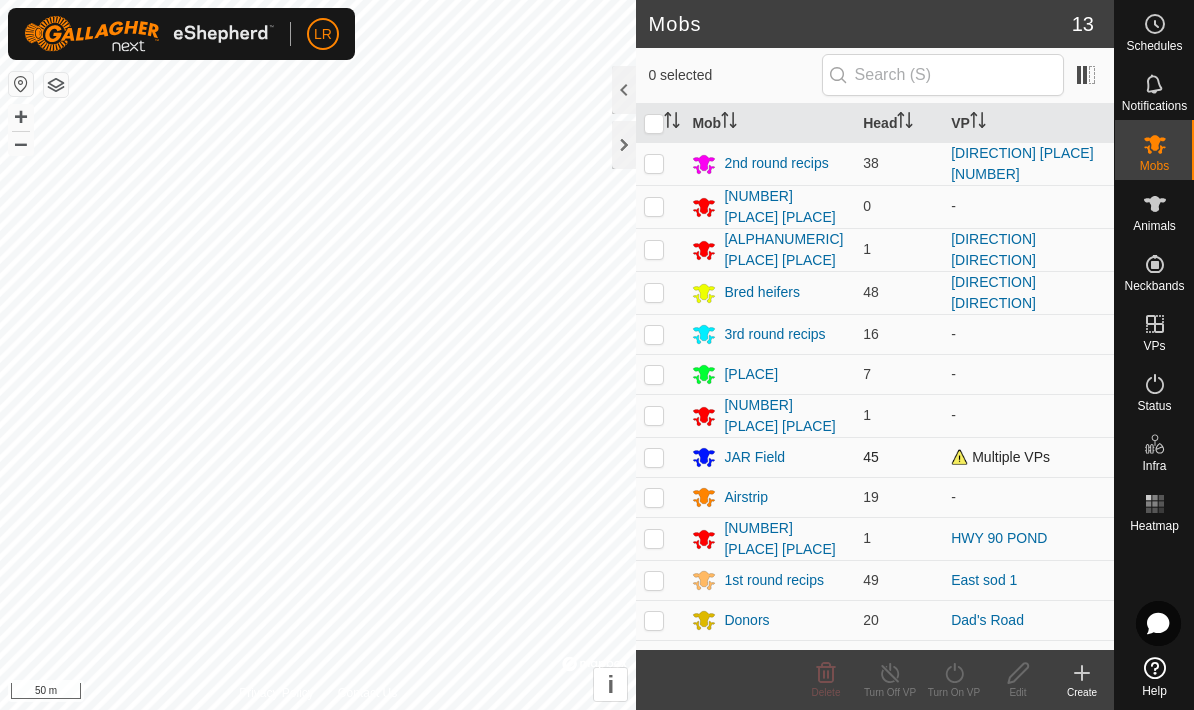 click at bounding box center [654, 457] 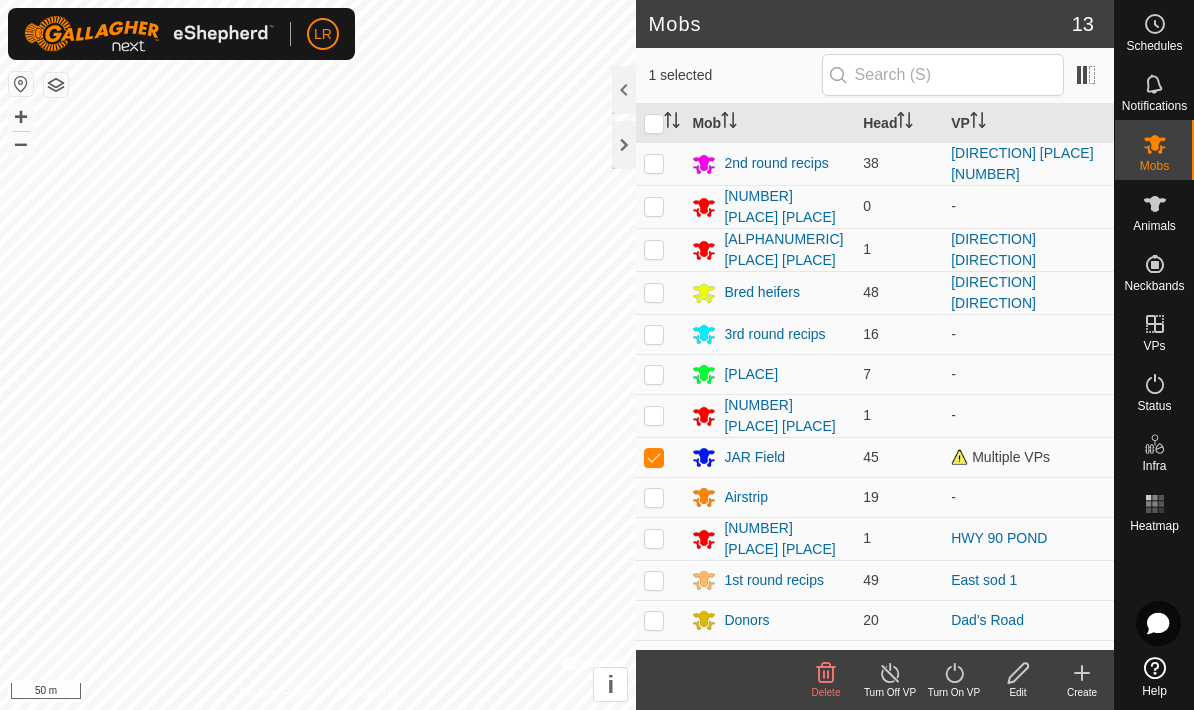 click 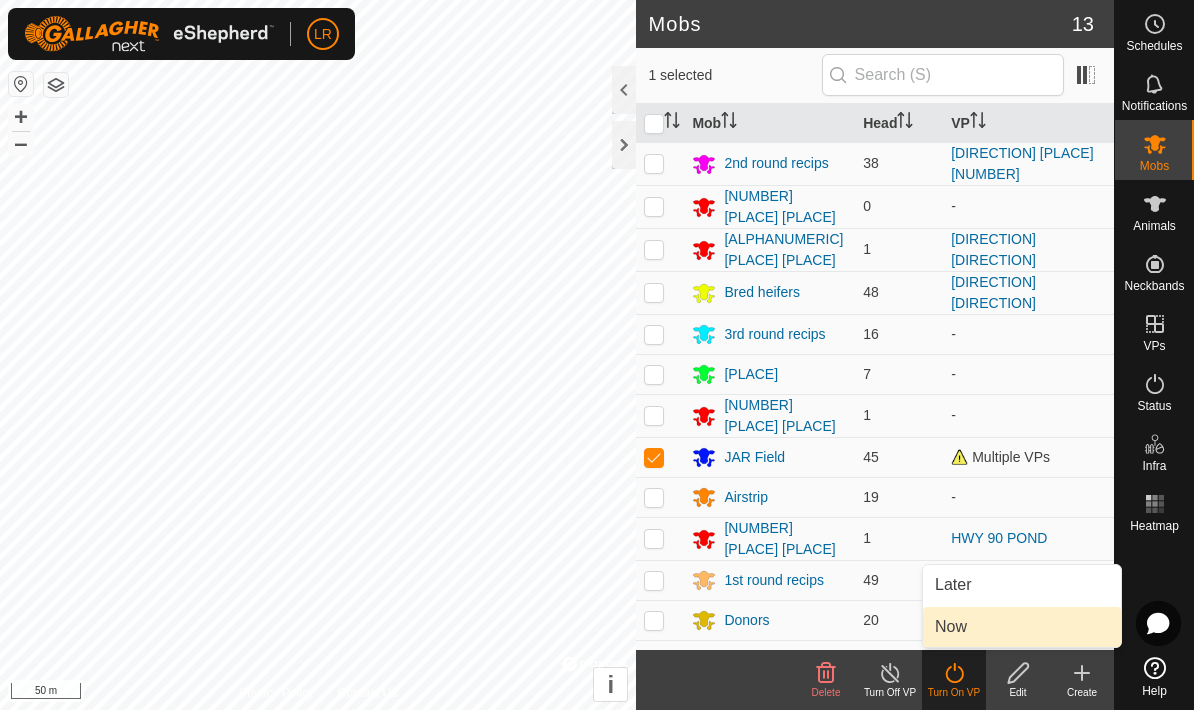 click on "Now" at bounding box center (1022, 627) 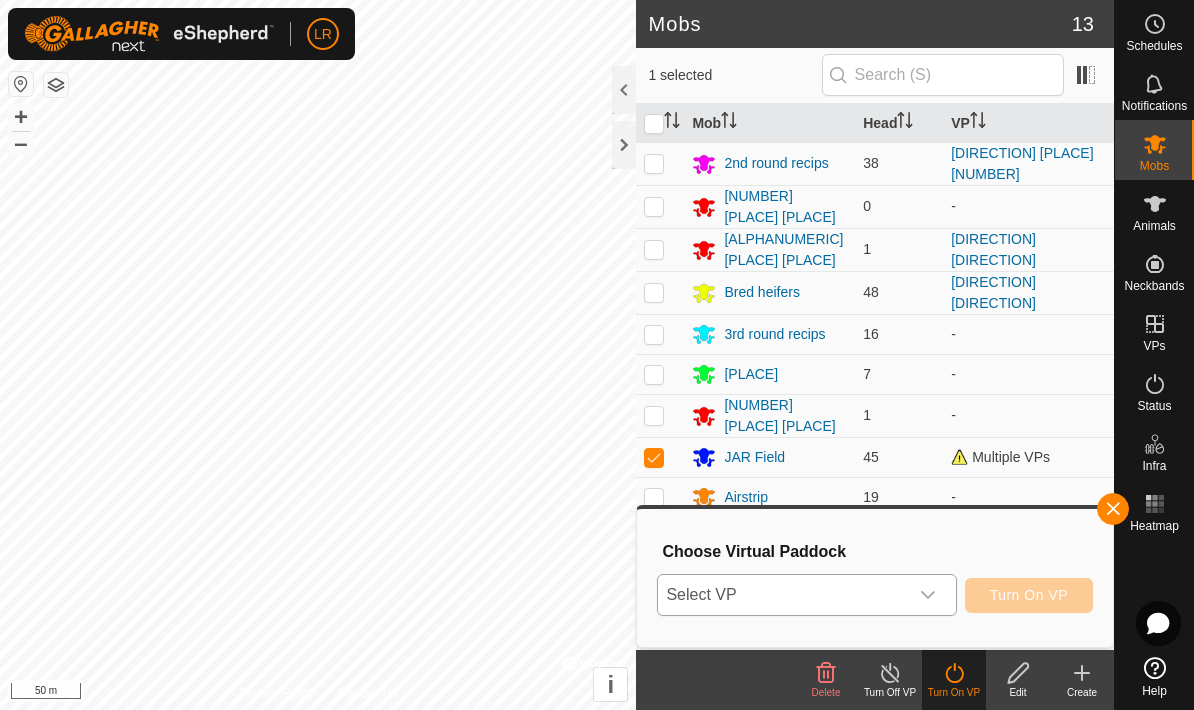 click on "Select VP" at bounding box center [782, 595] 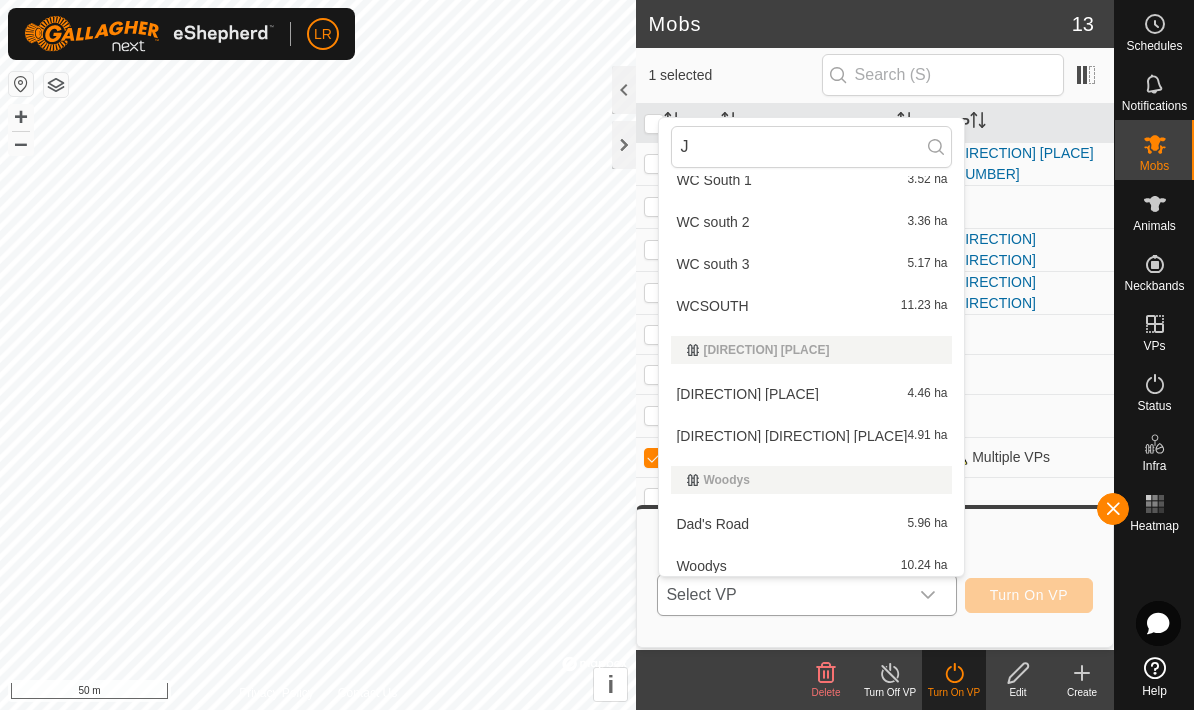 scroll, scrollTop: 0, scrollLeft: 0, axis: both 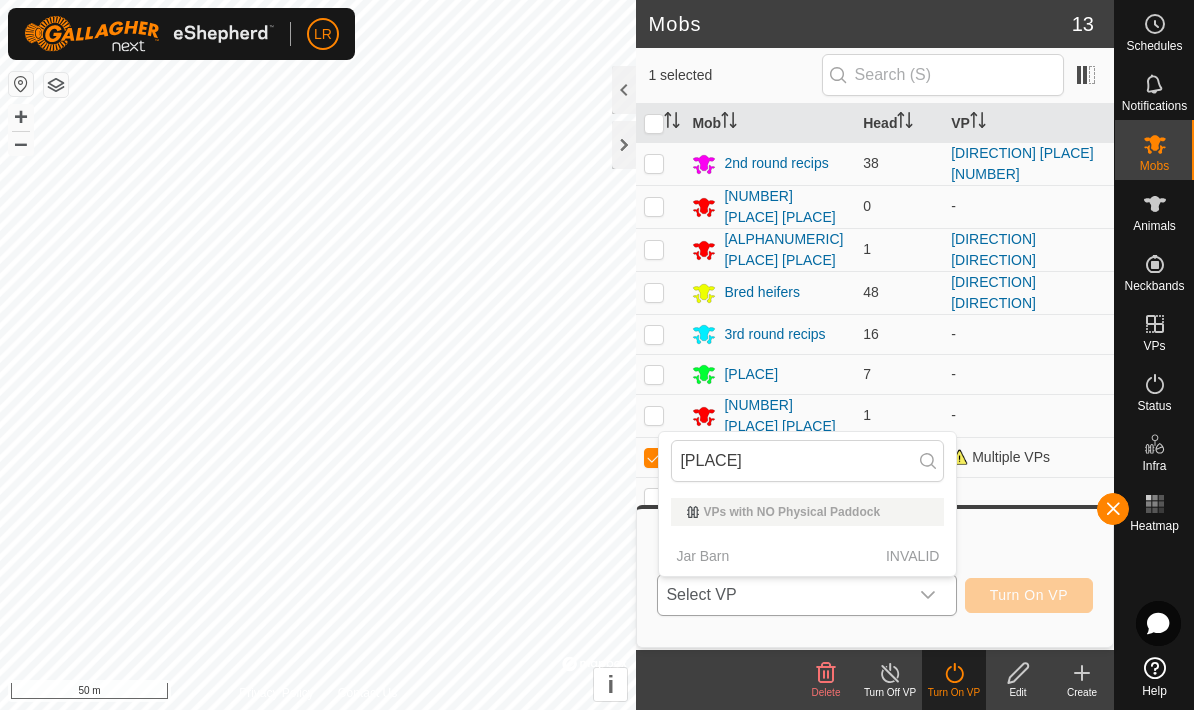 type on "[PLACE]" 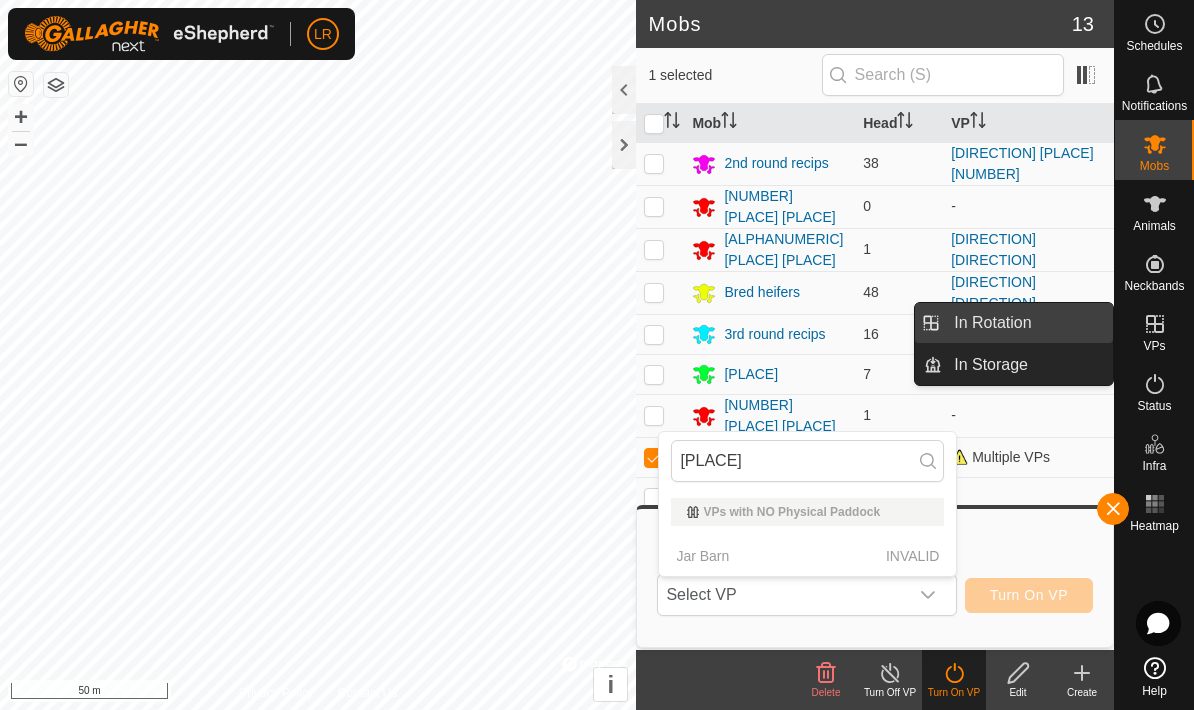 click on "In Rotation" at bounding box center [1027, 323] 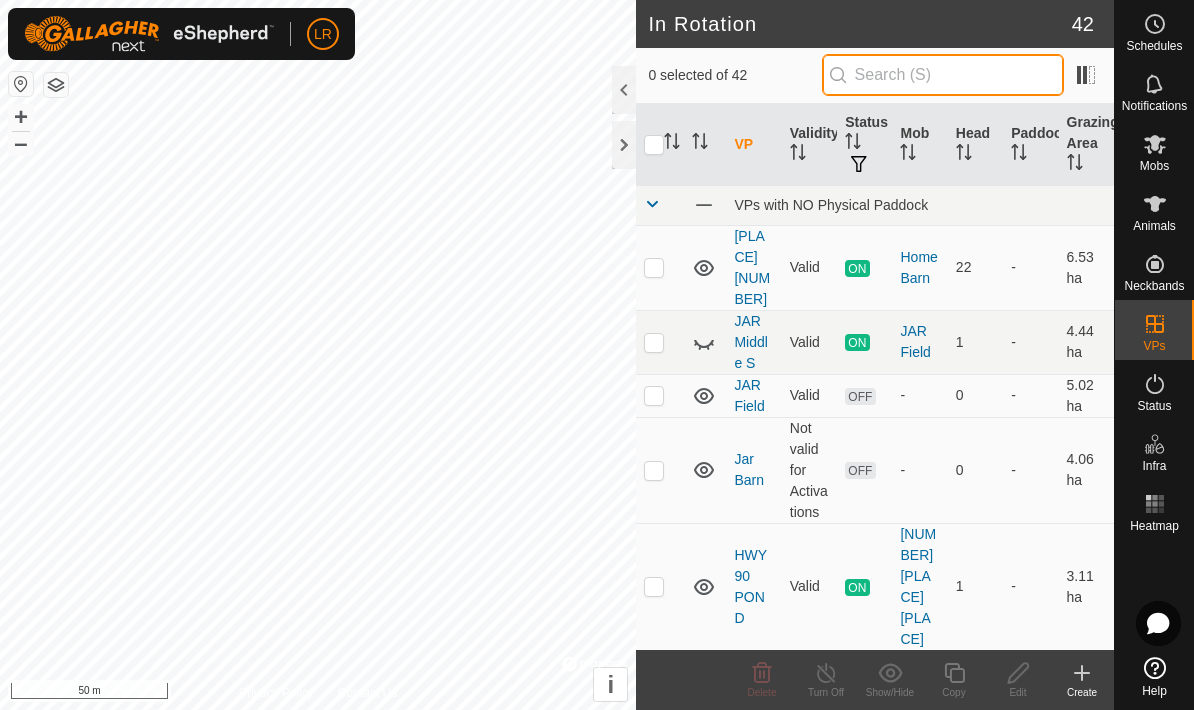 click at bounding box center (943, 75) 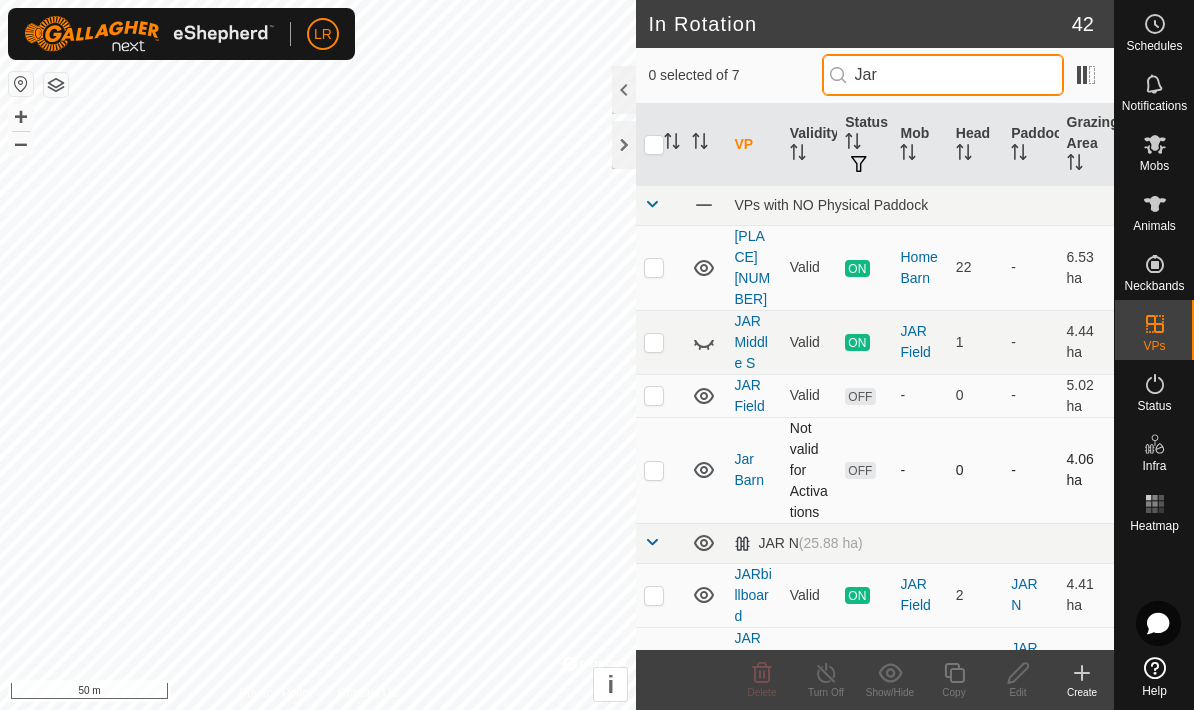 type on "Jar" 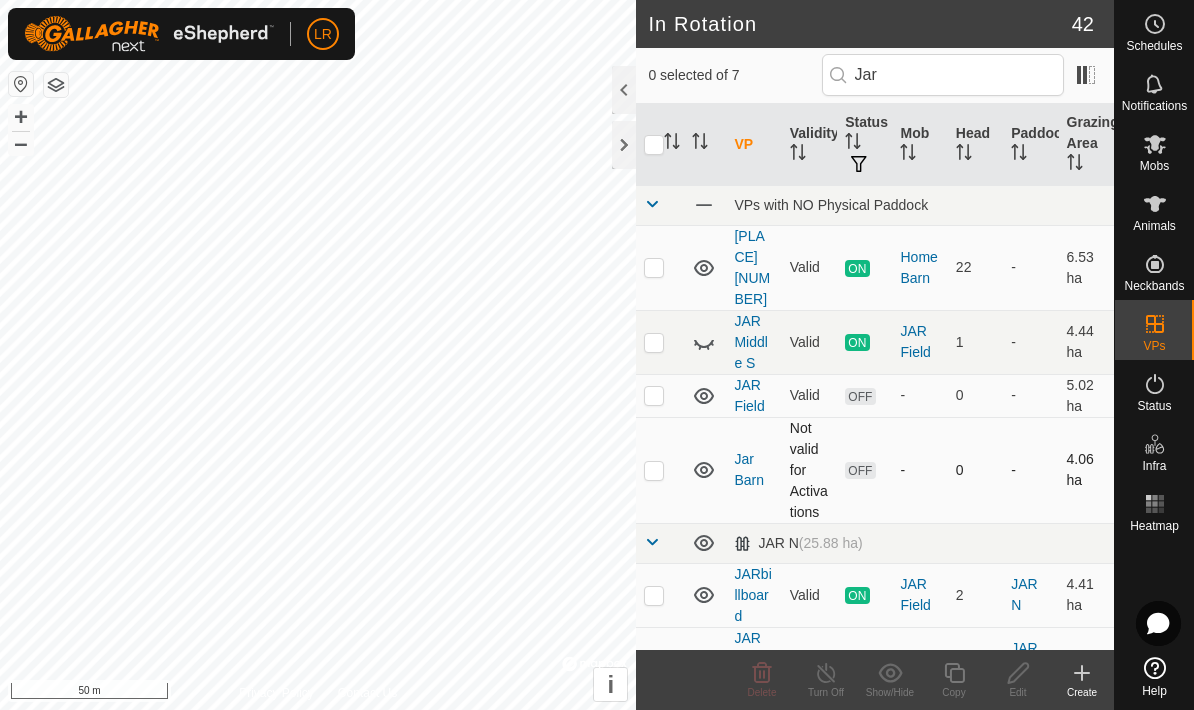 click at bounding box center [660, 470] 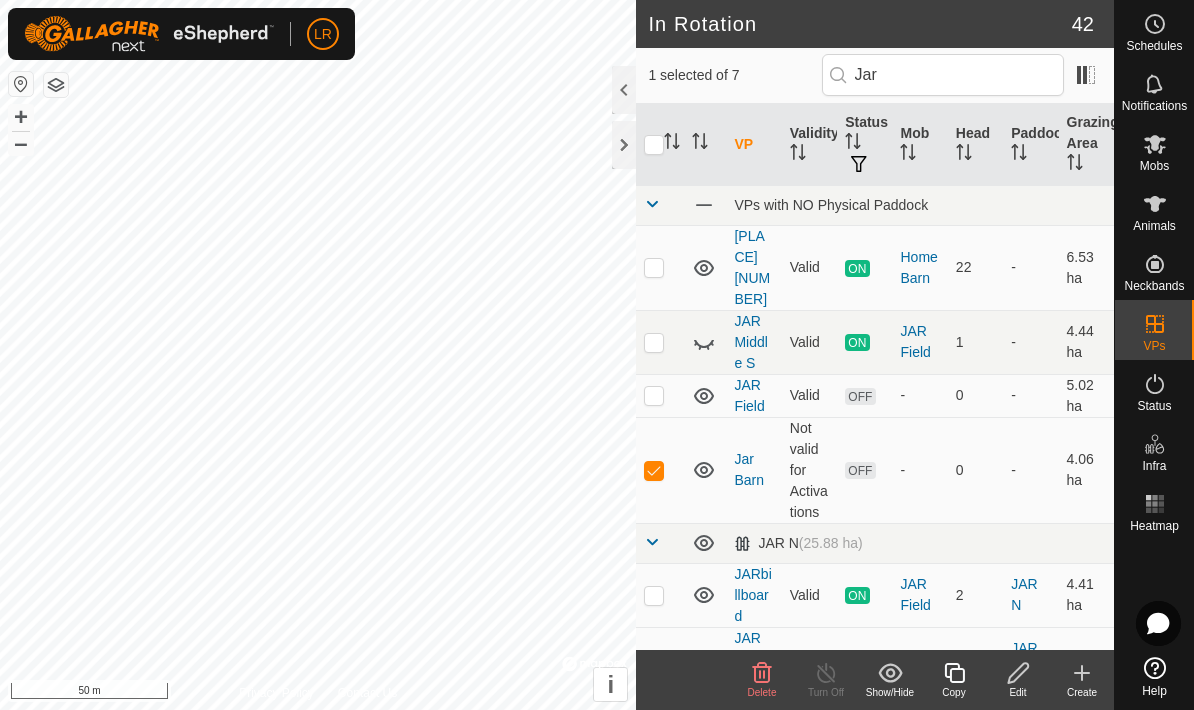 click on "Edit" 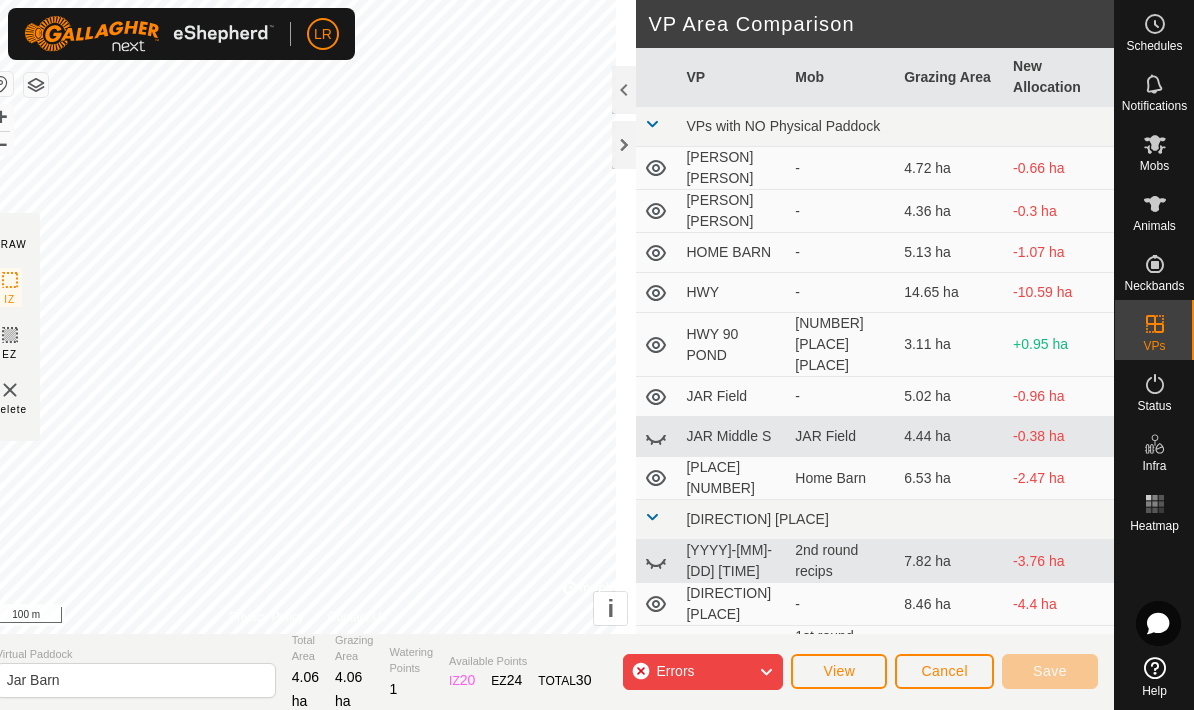click on "Errors" 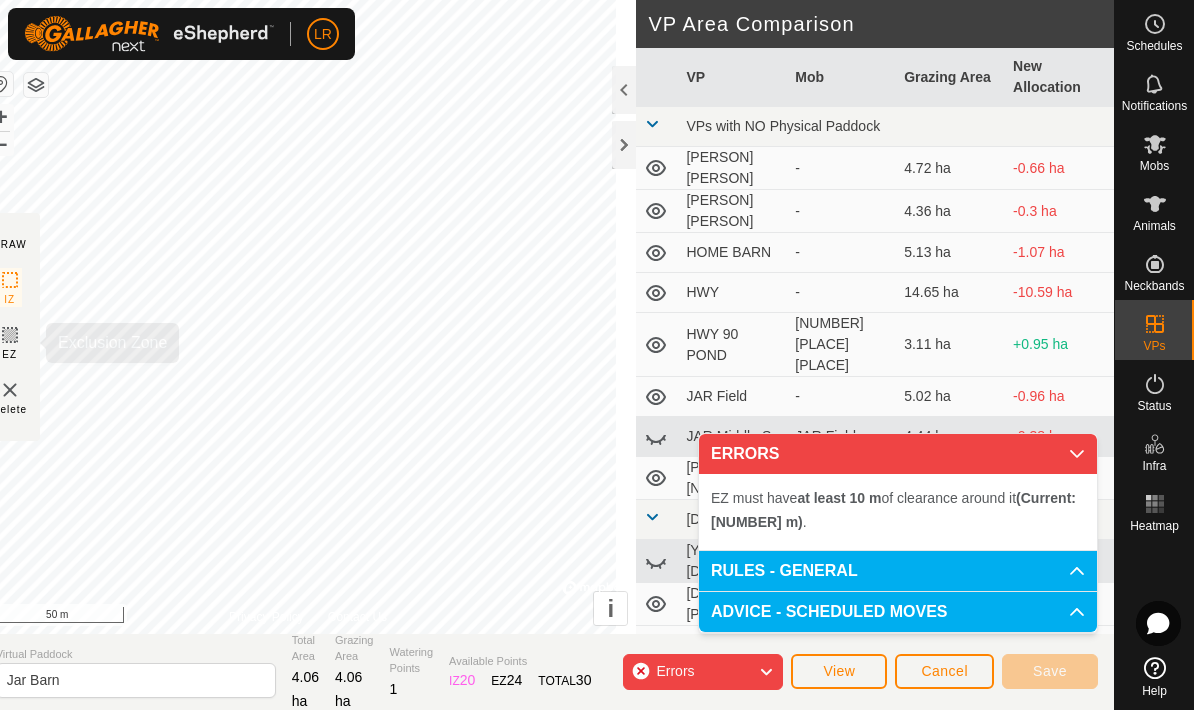 click 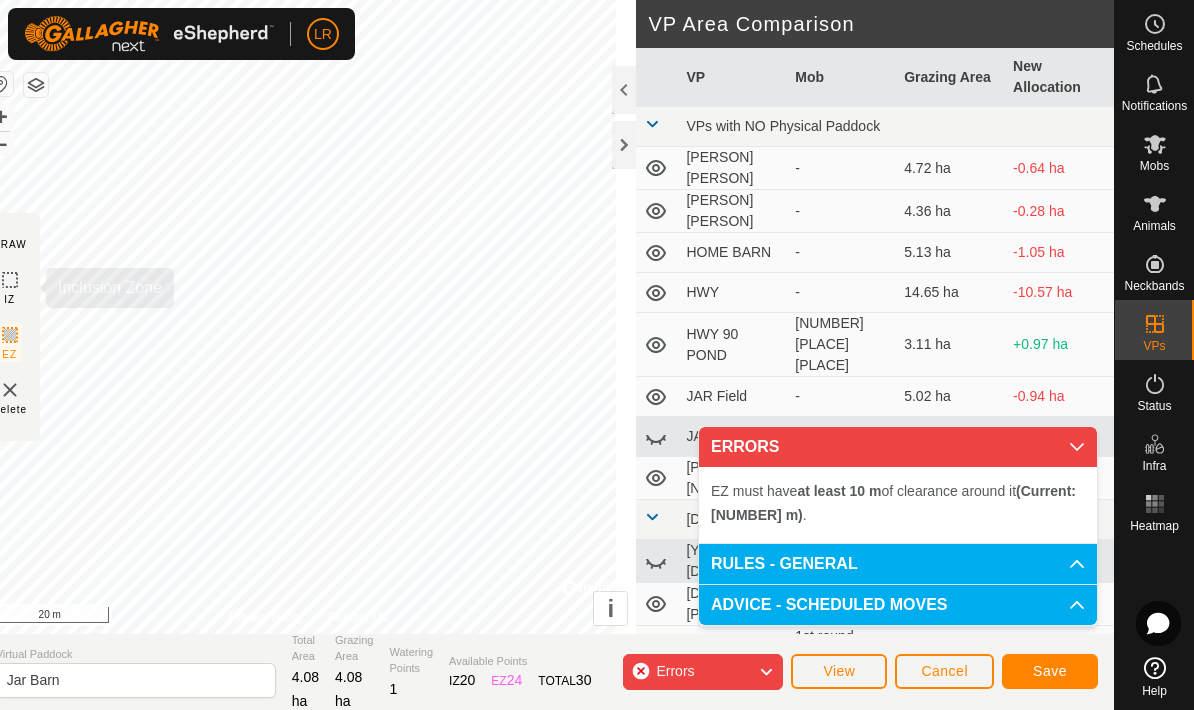click 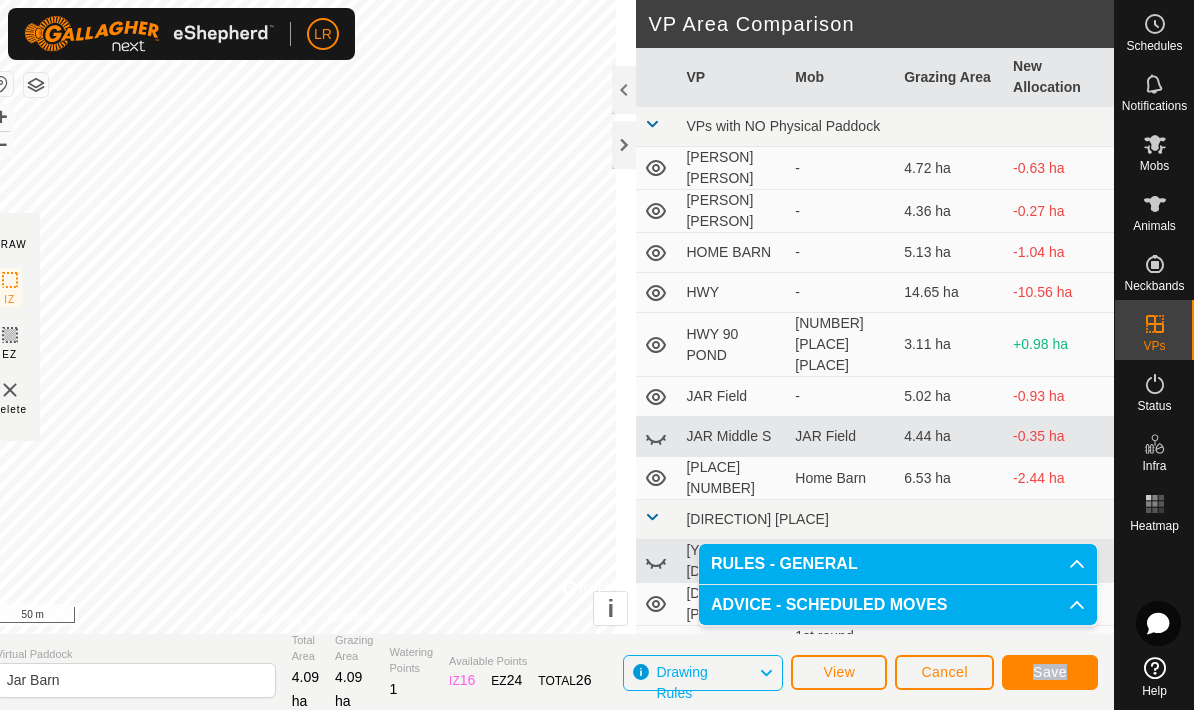 click on "Save" 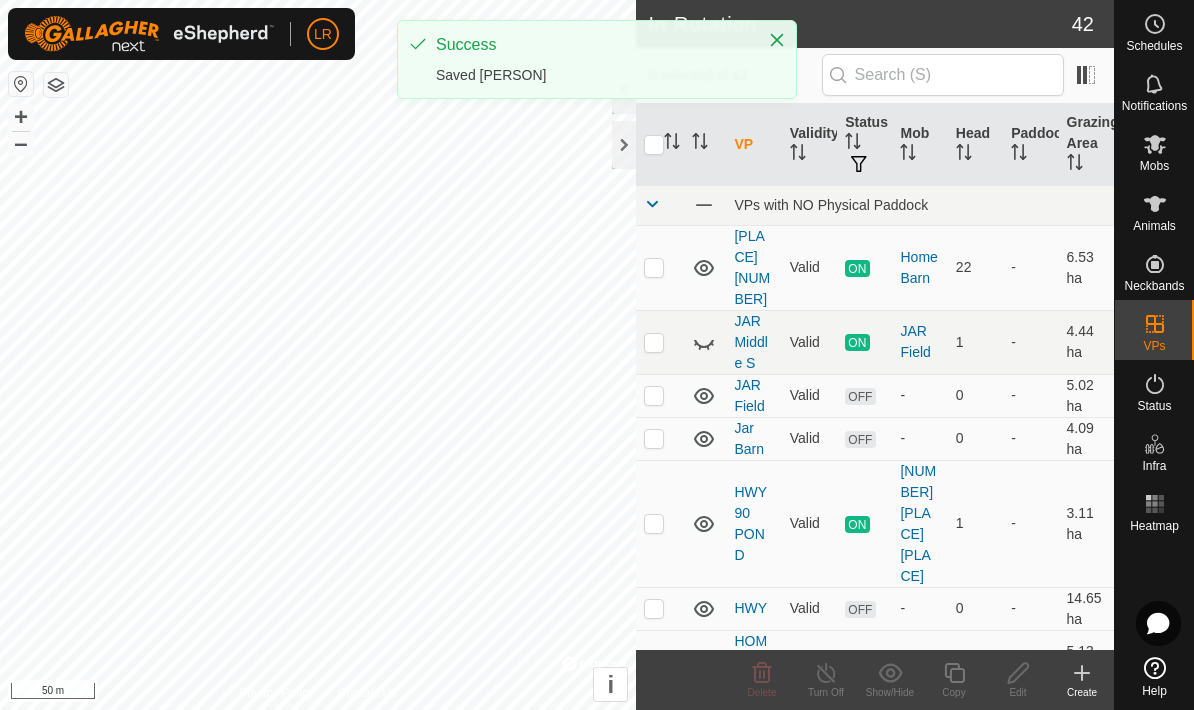 click on "Animals" at bounding box center [1154, 226] 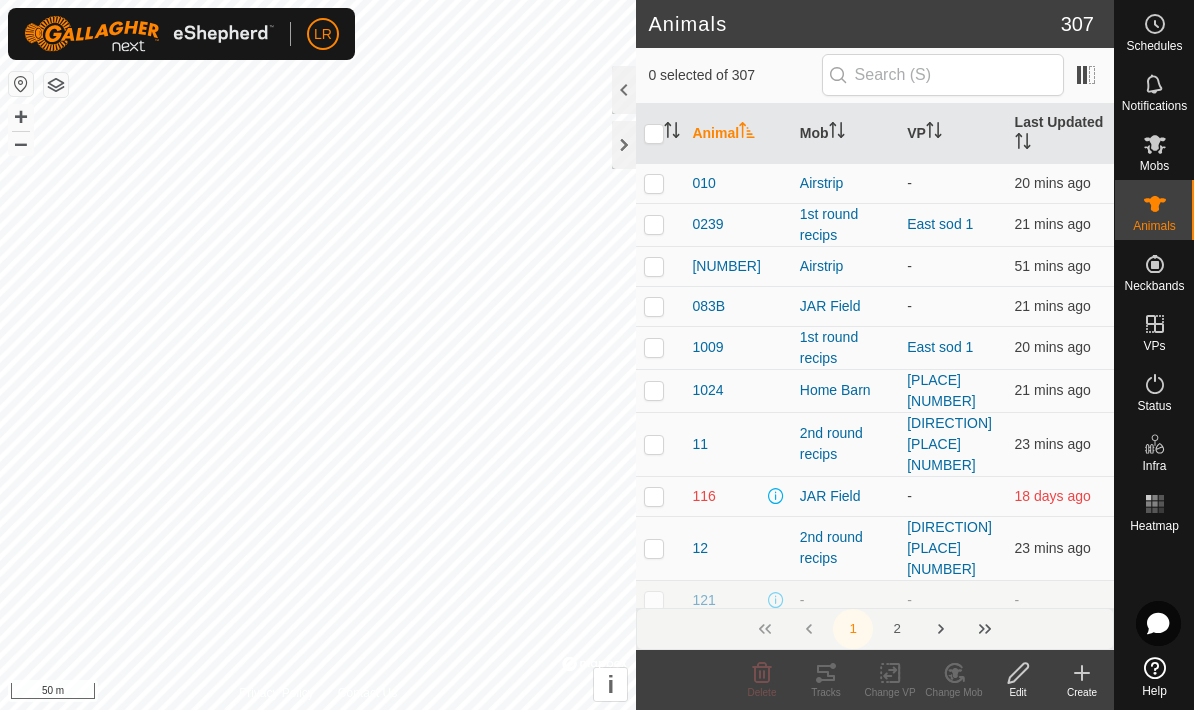click 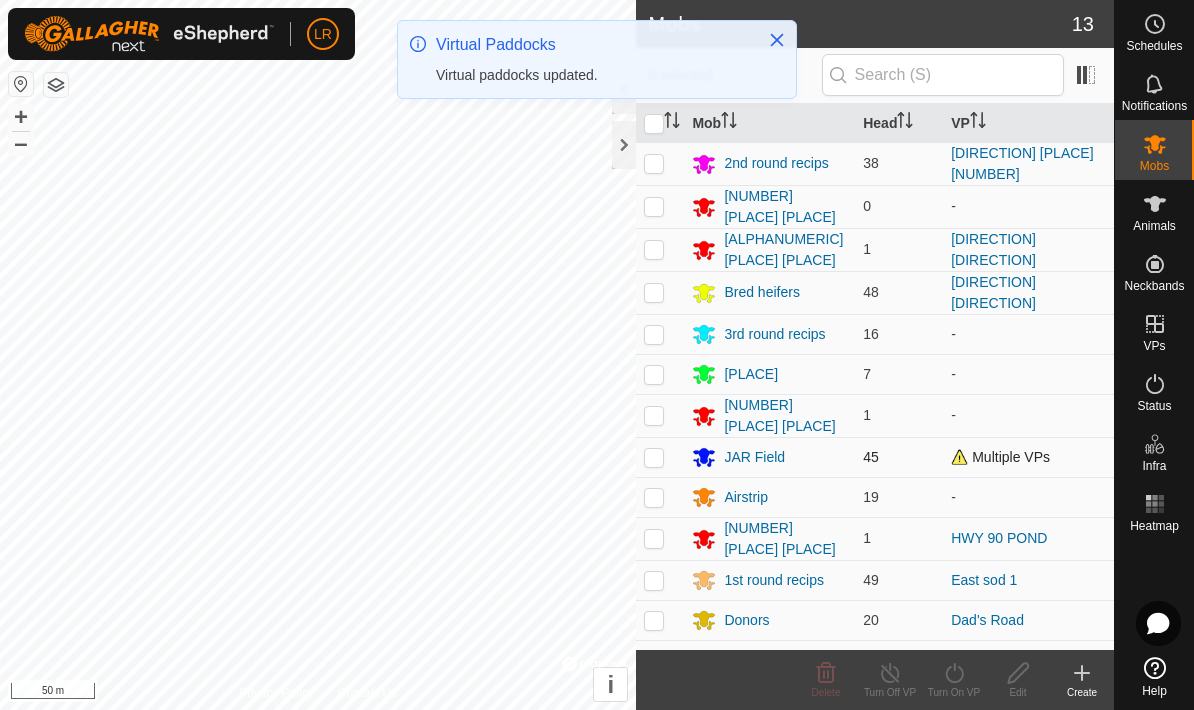 click at bounding box center [654, 457] 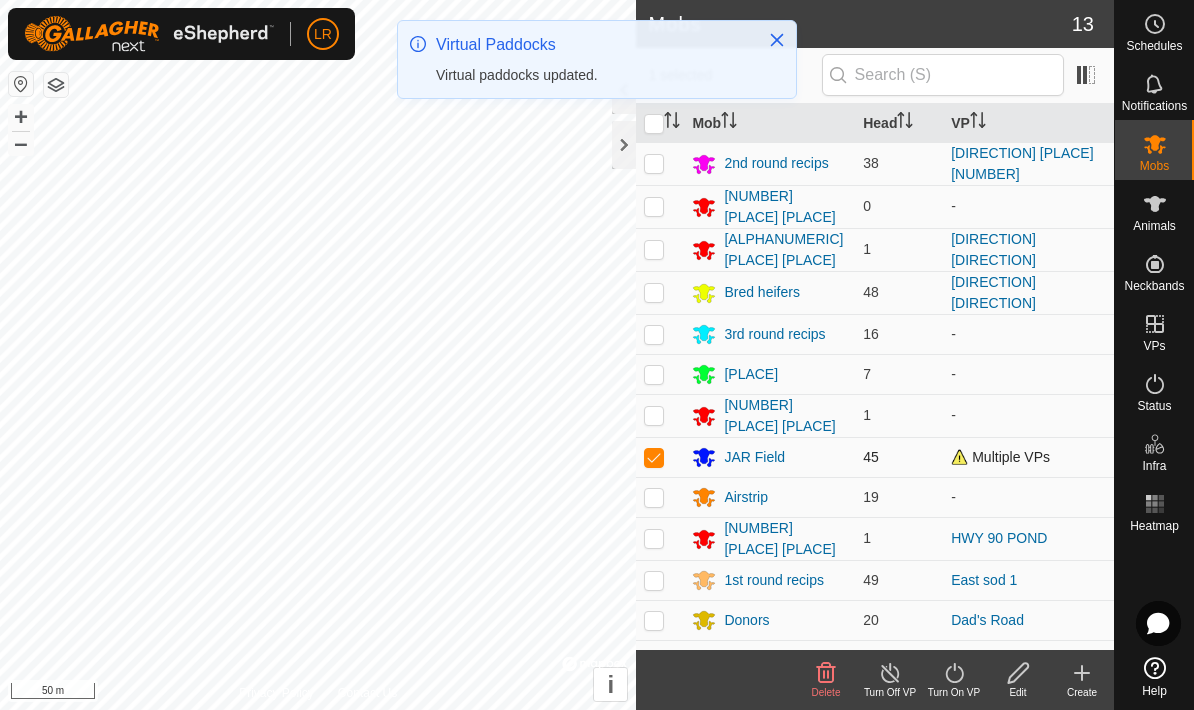 checkbox on "true" 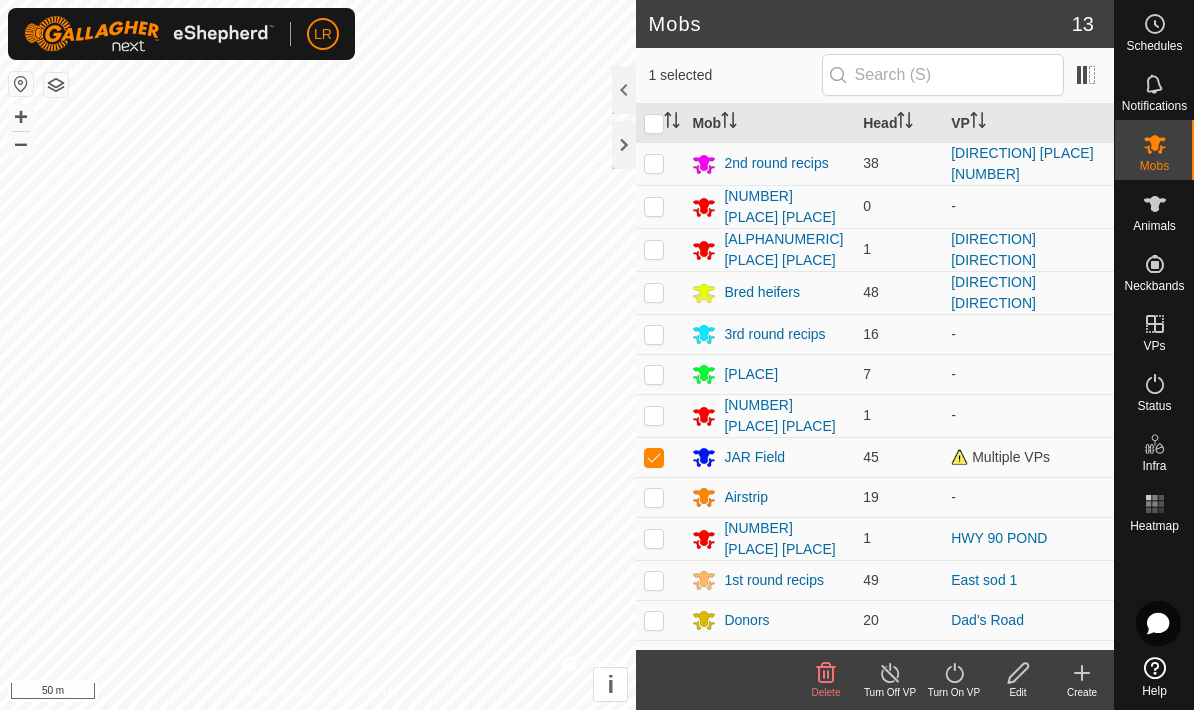 click 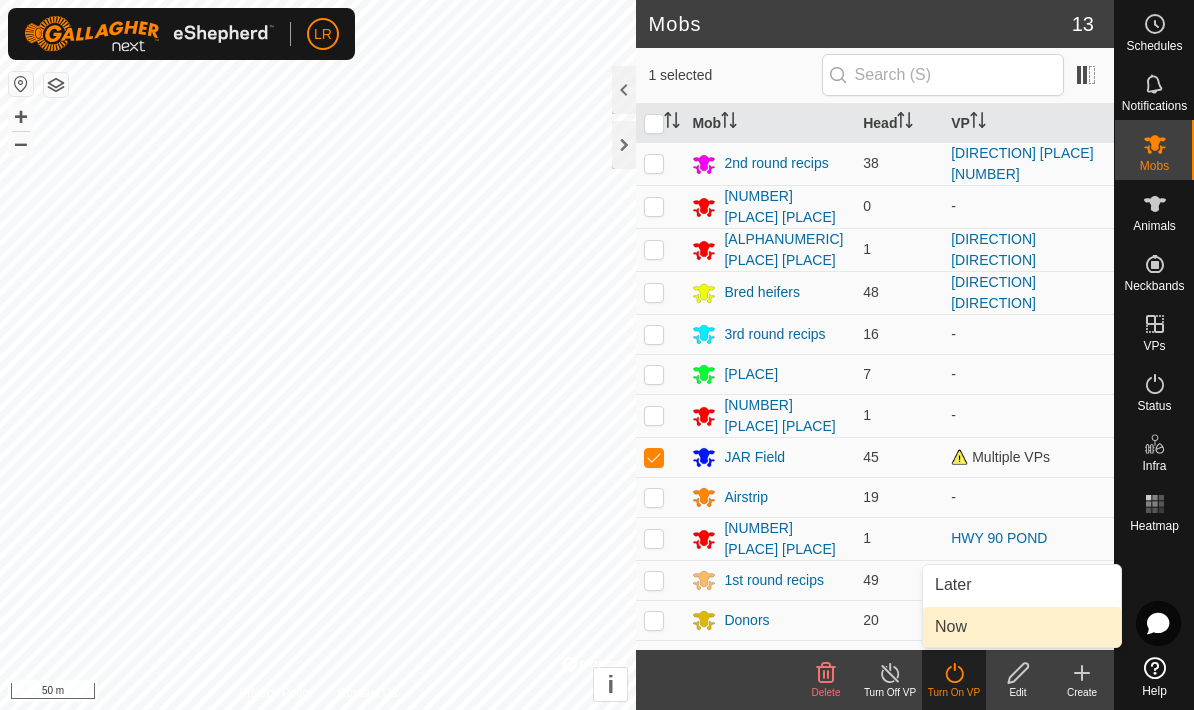 click on "Now" at bounding box center (1022, 627) 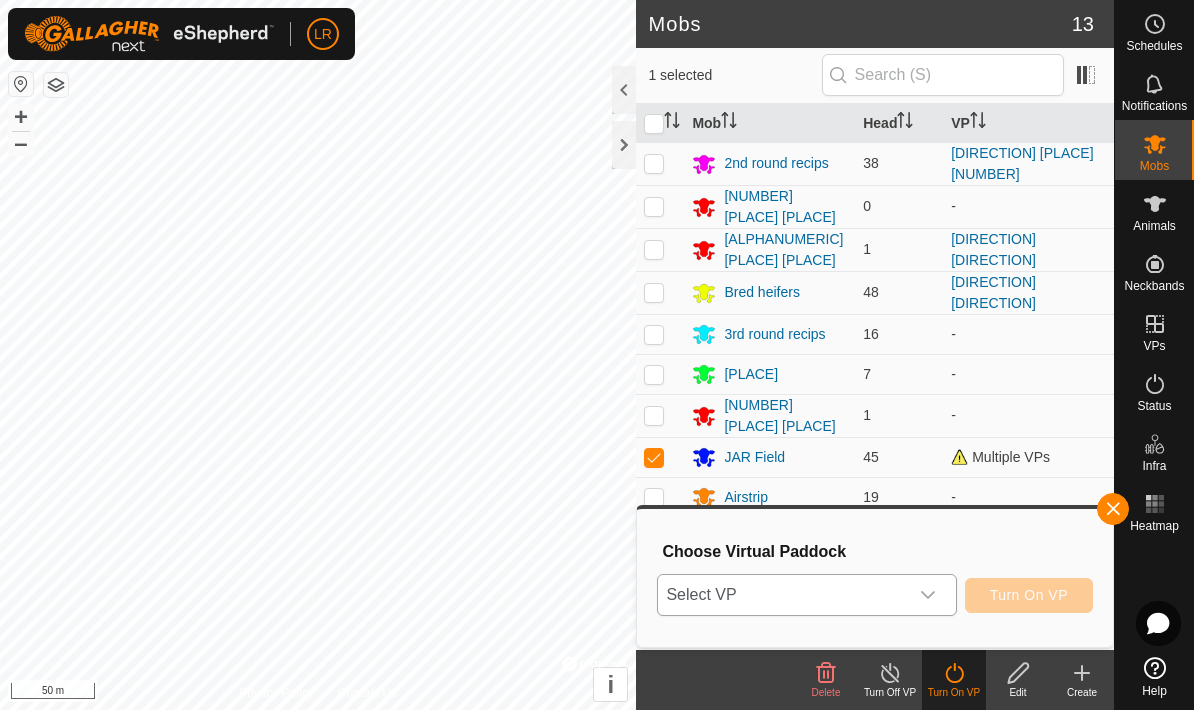 click on "Select VP" at bounding box center [782, 595] 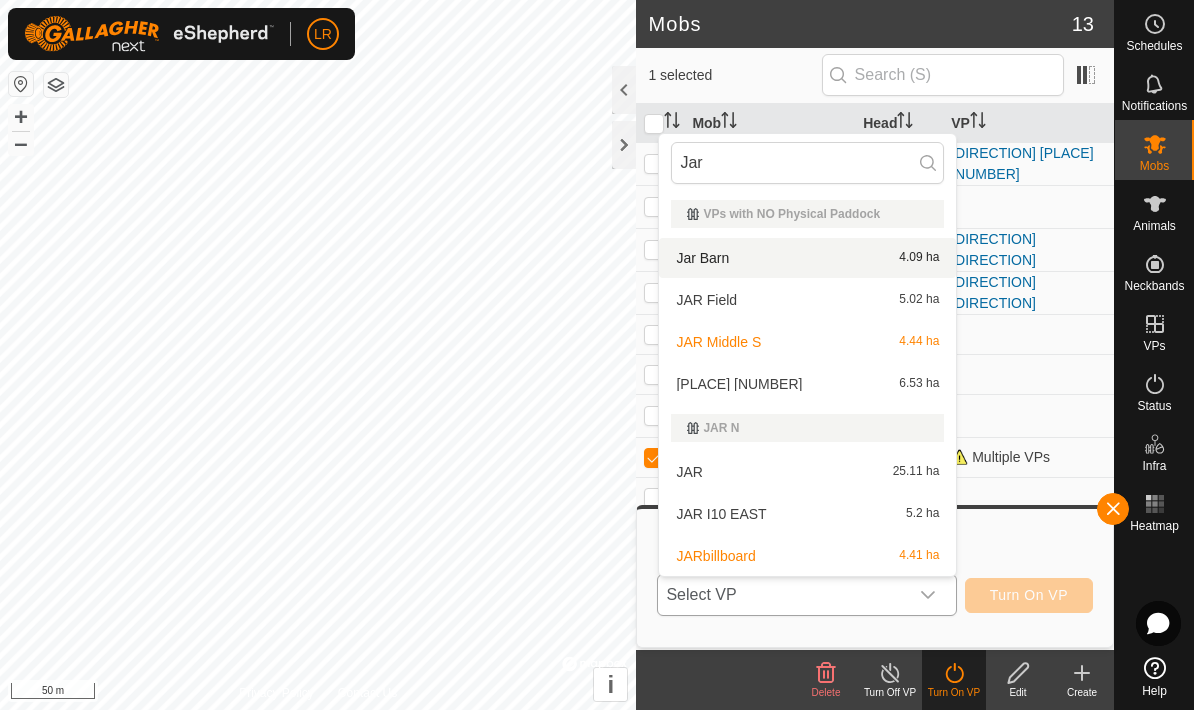 type on "Jar" 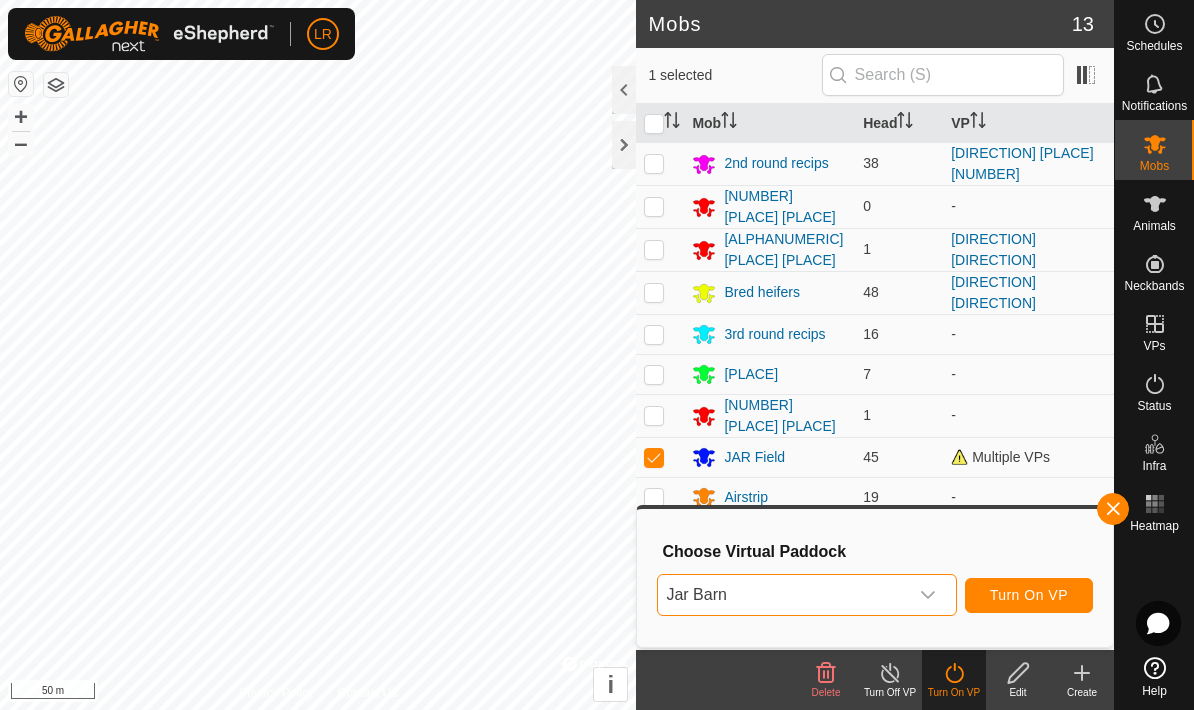 click on "Turn On VP" at bounding box center (1029, 595) 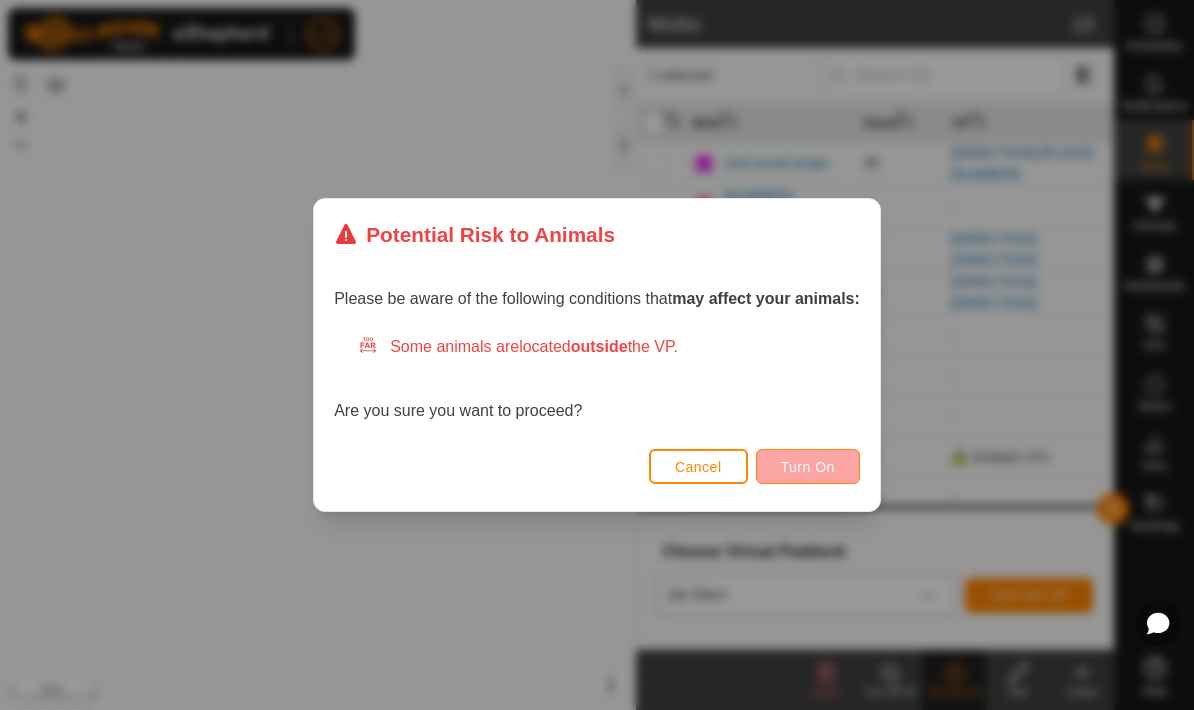 click on "Turn On" at bounding box center [808, 467] 